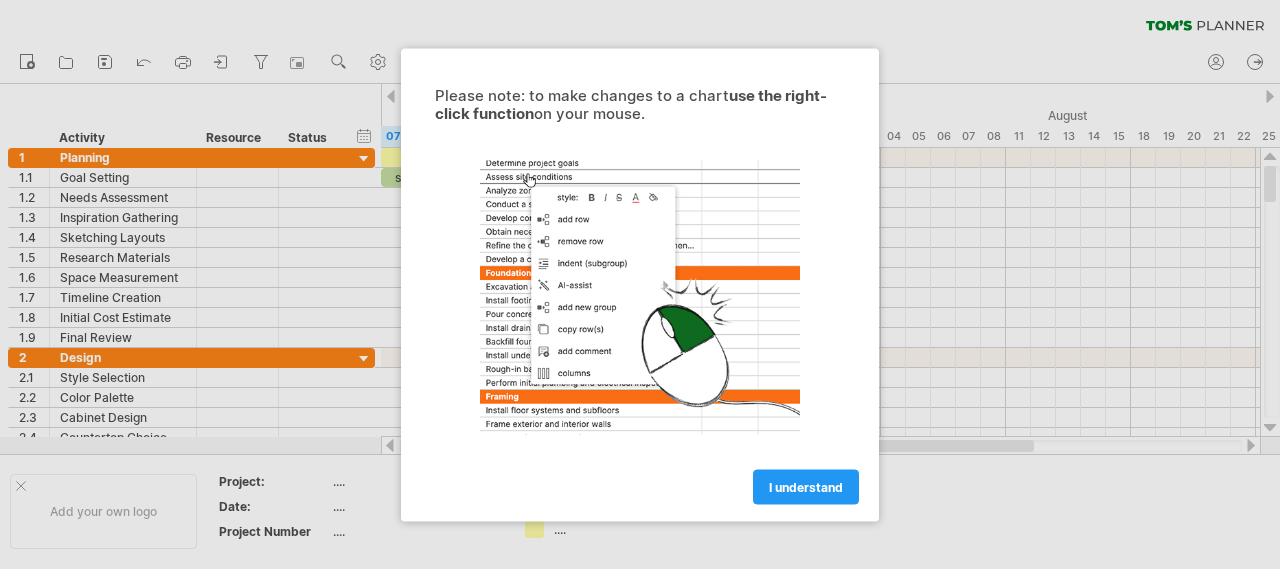 scroll, scrollTop: 0, scrollLeft: 0, axis: both 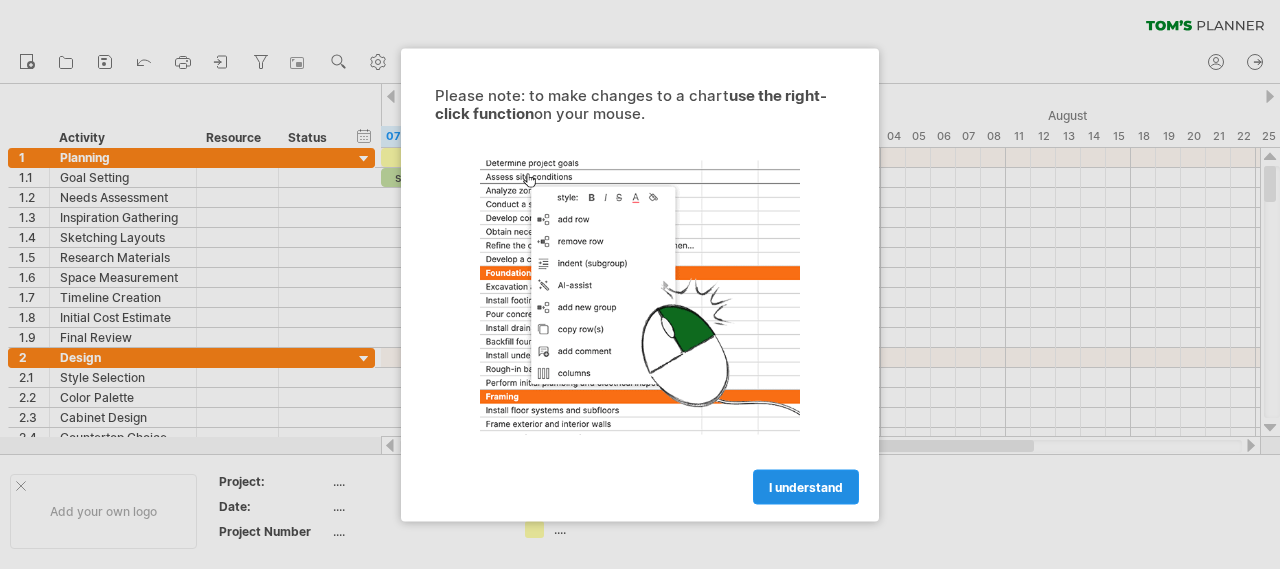 click on "I understand" at bounding box center [806, 486] 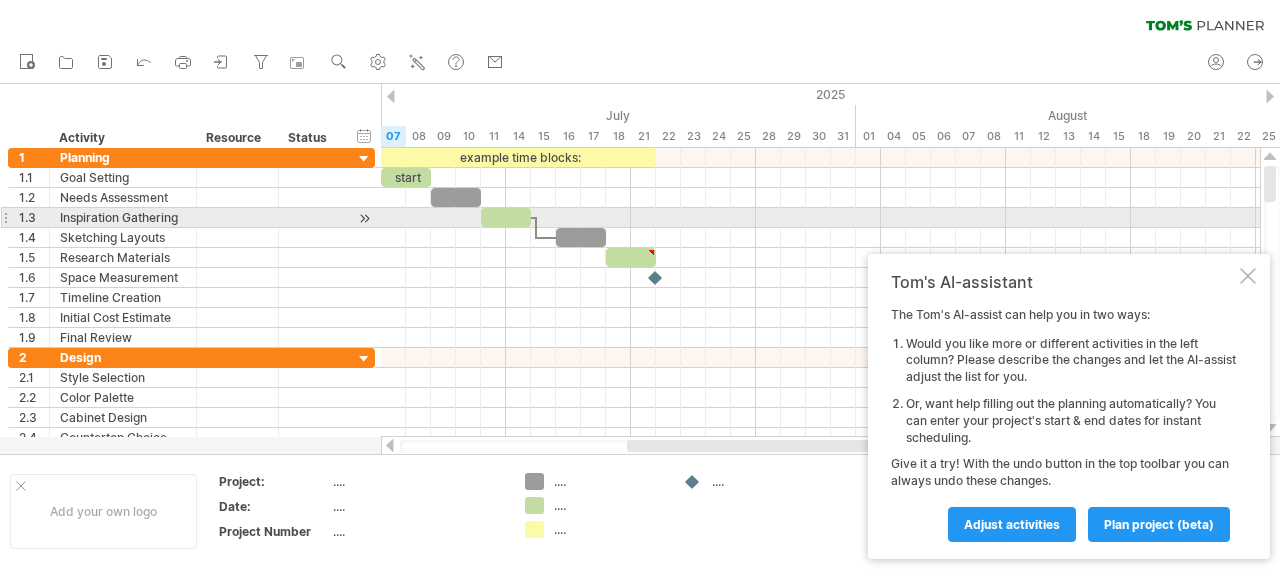 drag, startPoint x: 1278, startPoint y: 190, endPoint x: 1278, endPoint y: 229, distance: 39 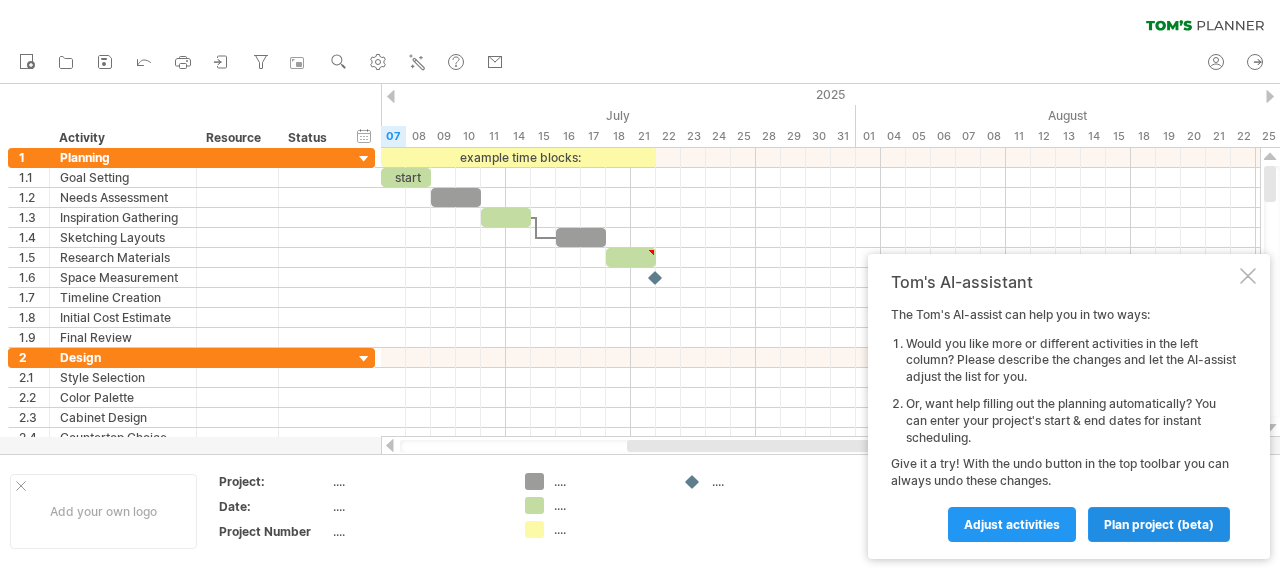 click on "plan project (beta)" at bounding box center [1012, 524] 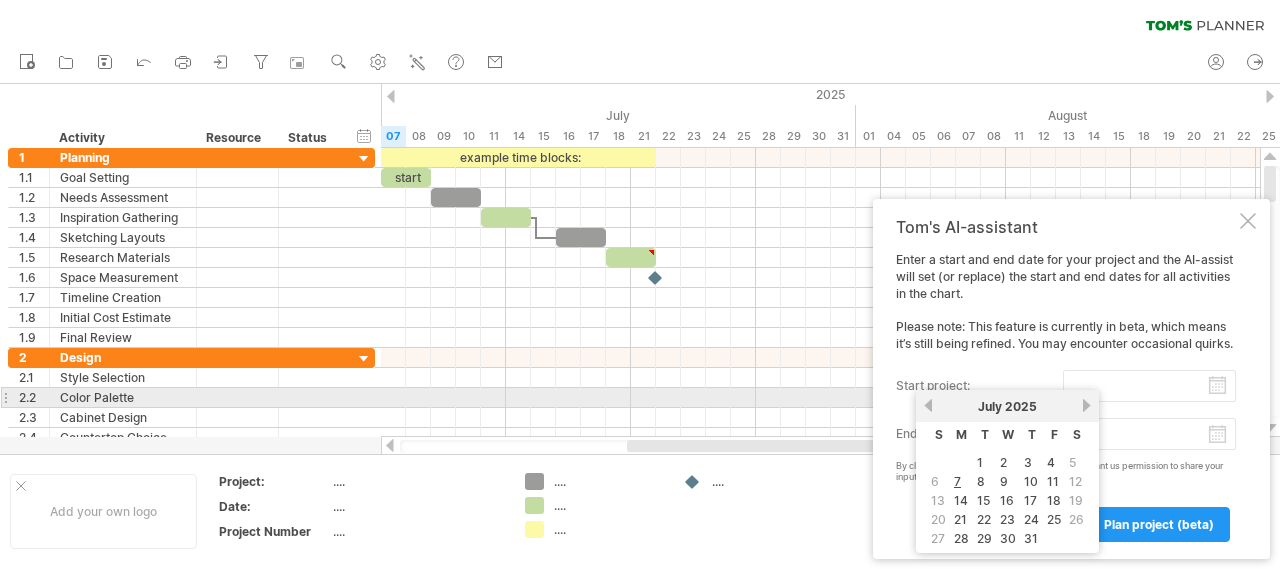 click on "start project:" at bounding box center (1149, 386) 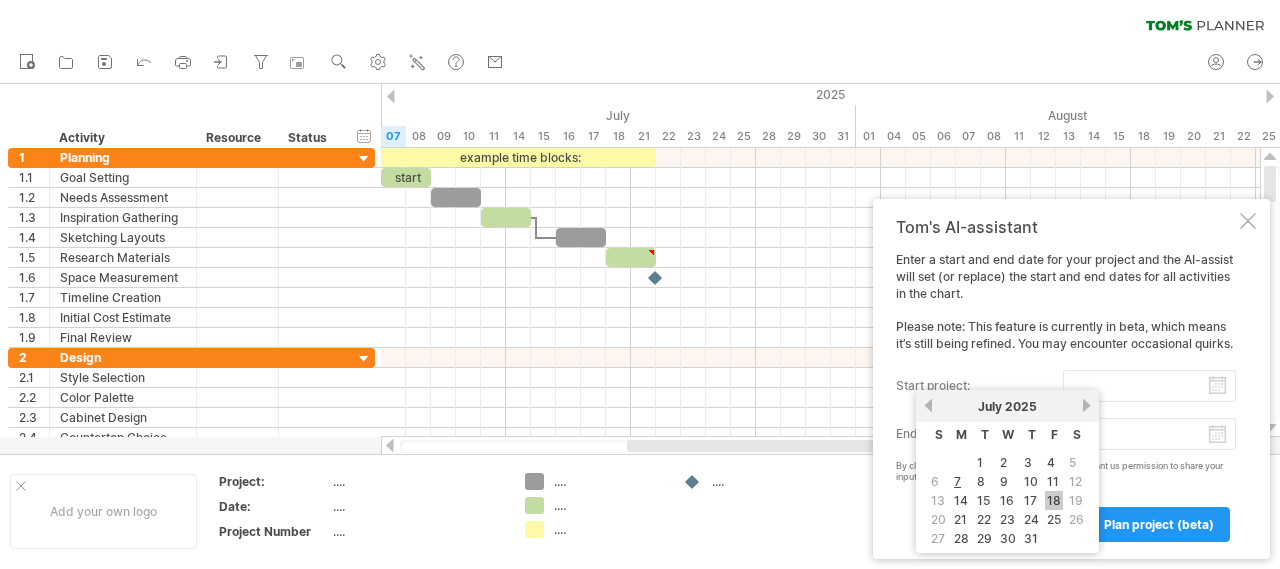 click on "18" at bounding box center (1054, 500) 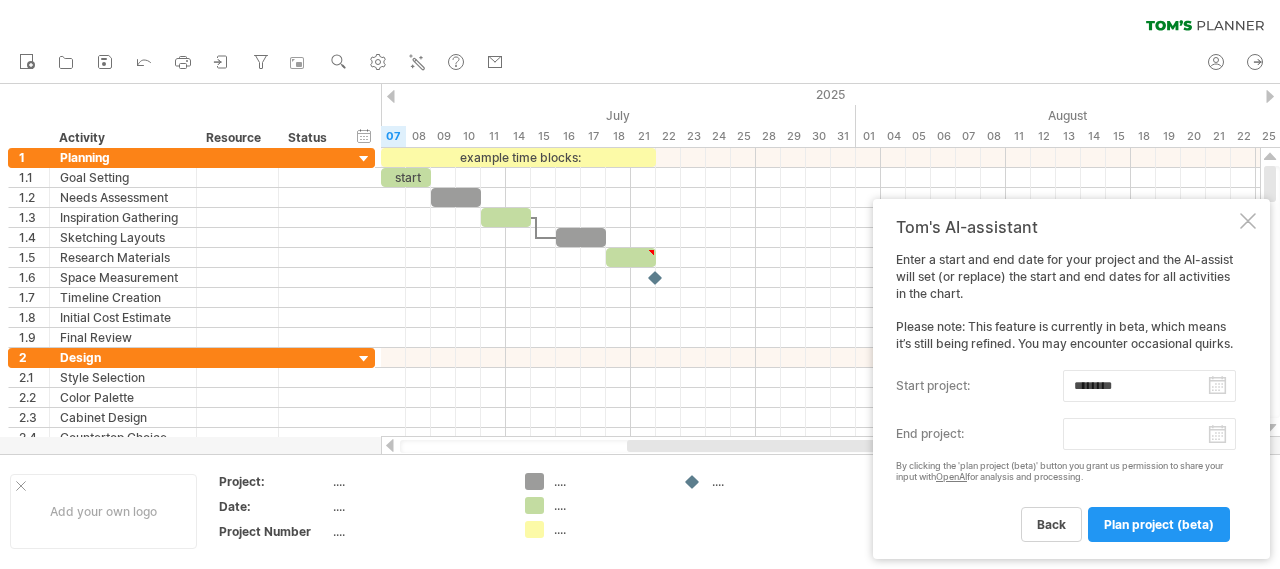 click on "progress(100%)
Trying to reach plan.tomsplanner.com
Connected again...
0%
clear filter
reapply filter" at bounding box center (640, 286) 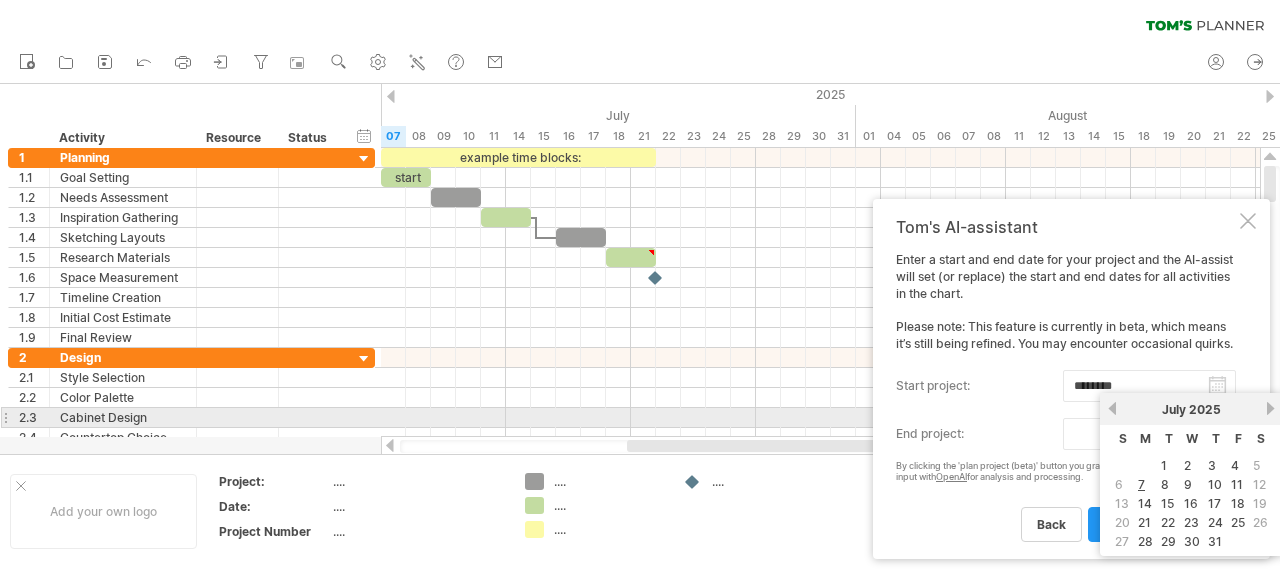 click on "next" at bounding box center (1270, 408) 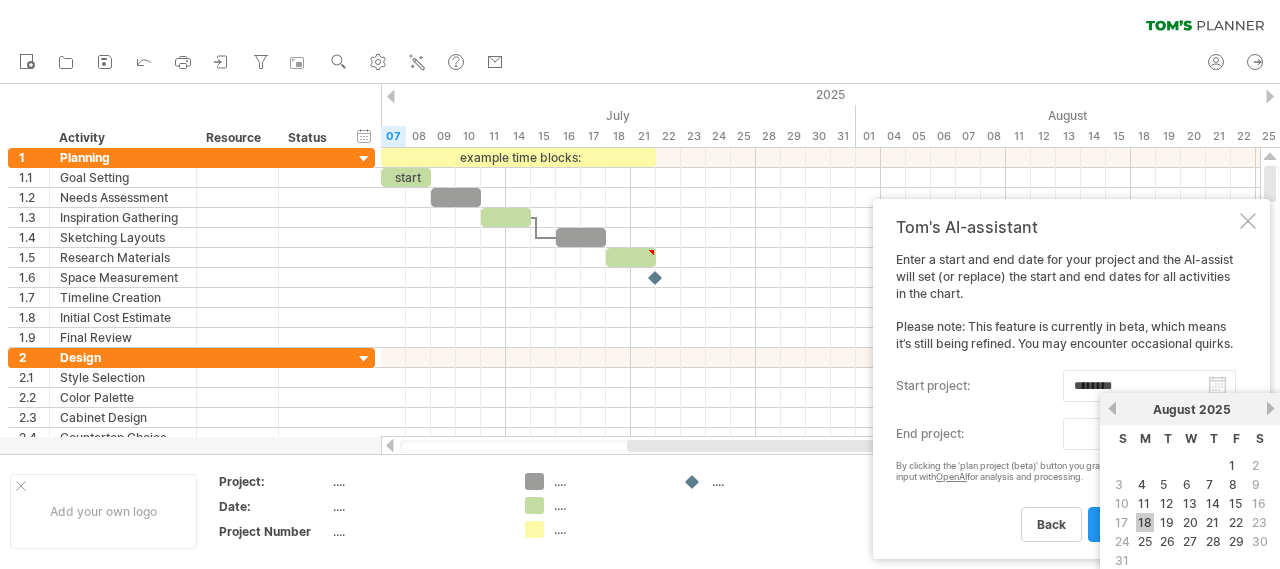 click on "18" at bounding box center [1145, 522] 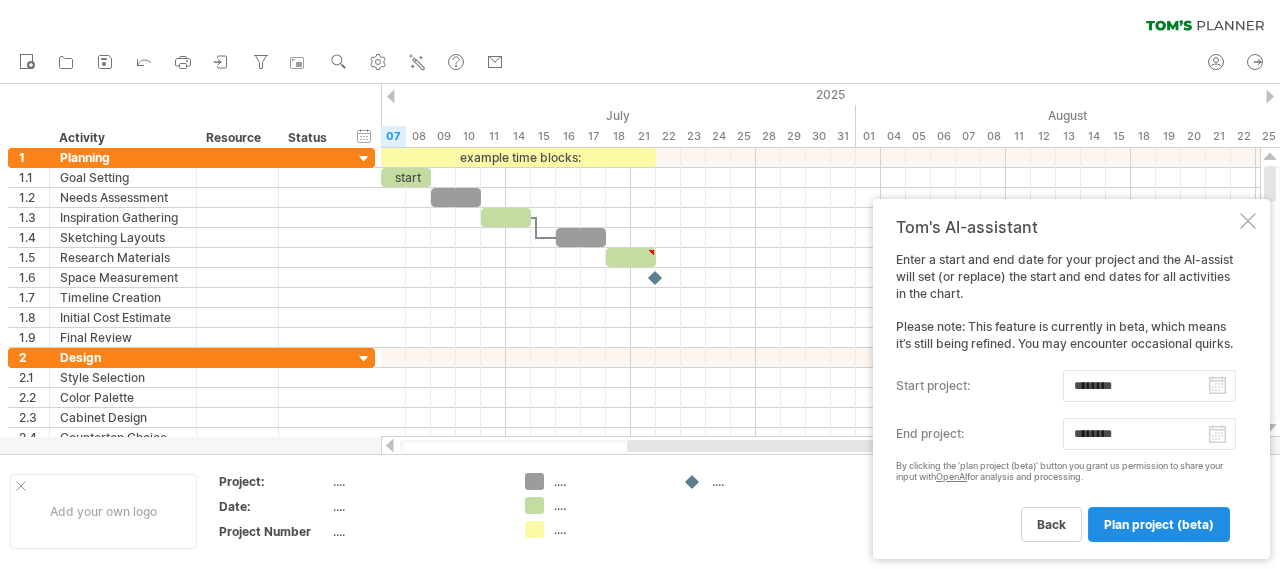 click on "plan project (beta)" at bounding box center [1159, 524] 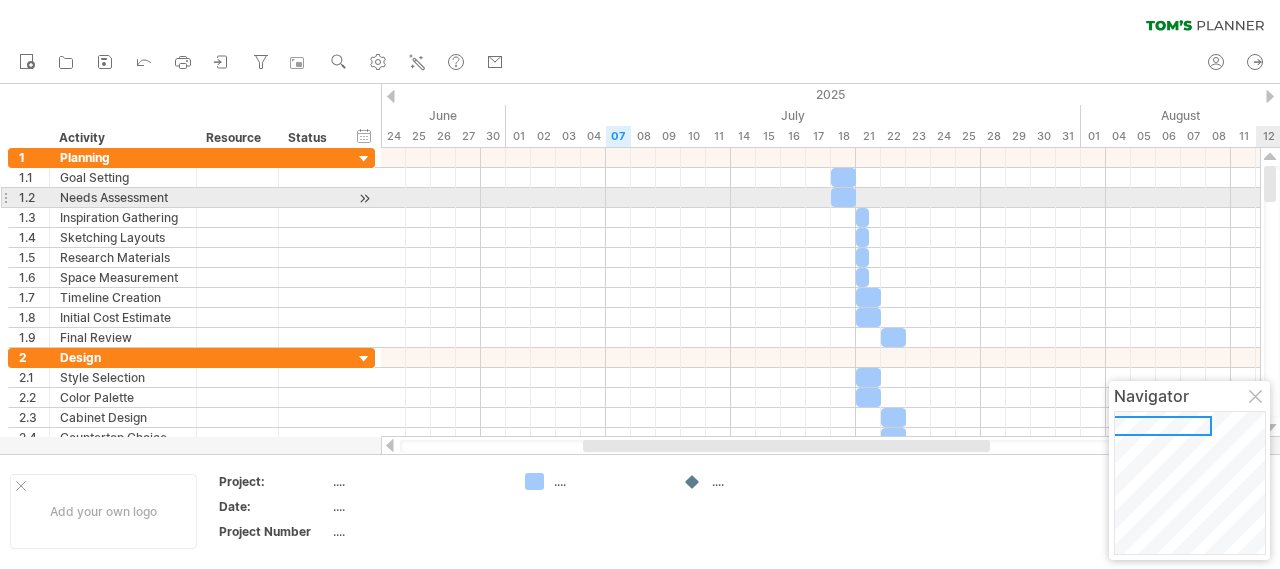 drag, startPoint x: 1278, startPoint y: 182, endPoint x: 1279, endPoint y: 218, distance: 36.013885 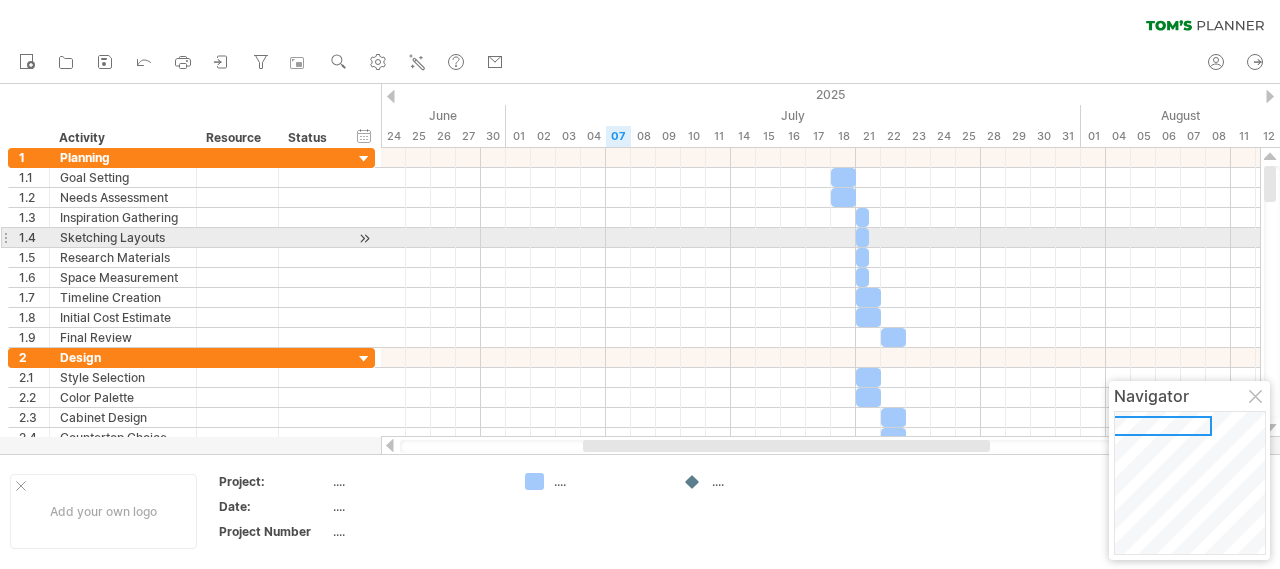 drag, startPoint x: 1278, startPoint y: 183, endPoint x: 1274, endPoint y: 233, distance: 50.159744 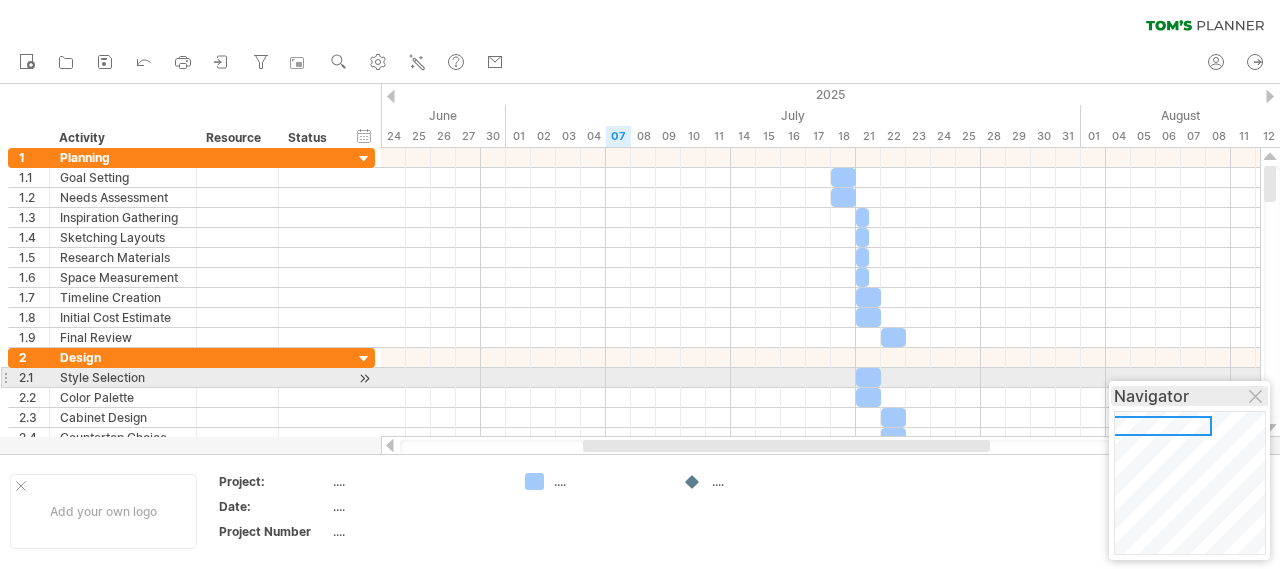drag, startPoint x: 1274, startPoint y: 365, endPoint x: 1266, endPoint y: 402, distance: 37.85499 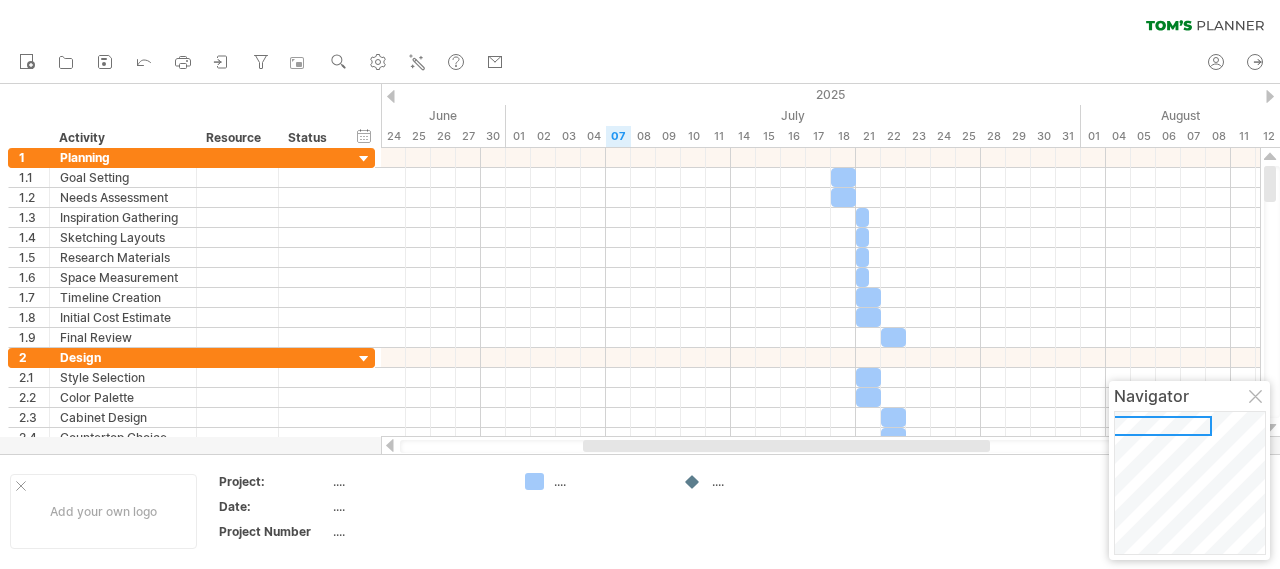 click at bounding box center (640, 269) 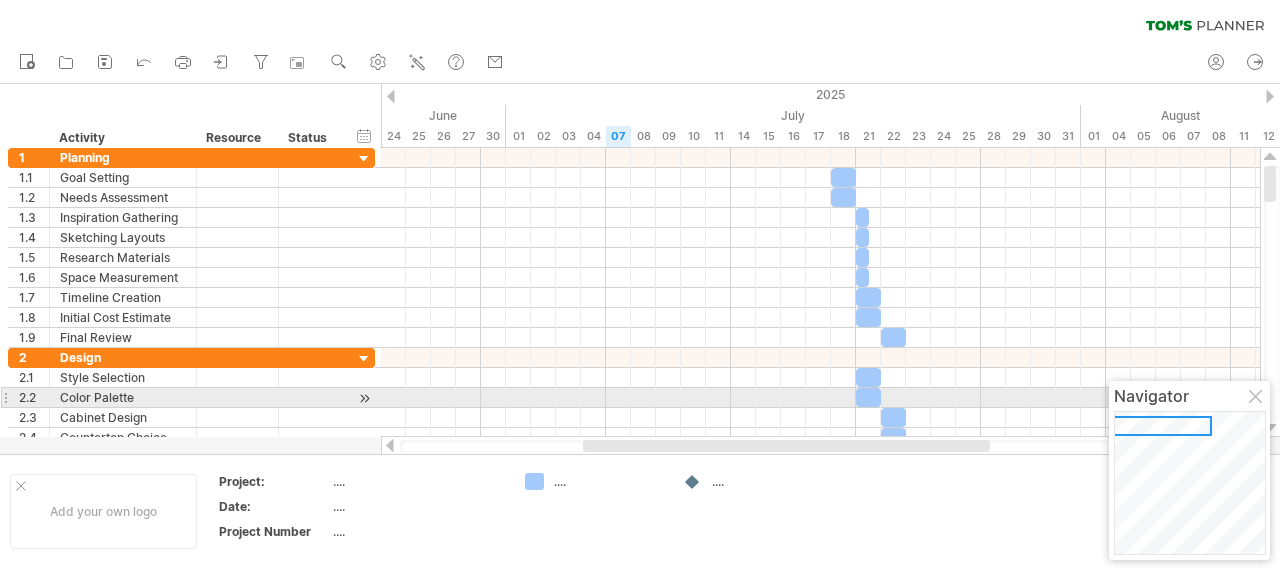 click at bounding box center [1257, 398] 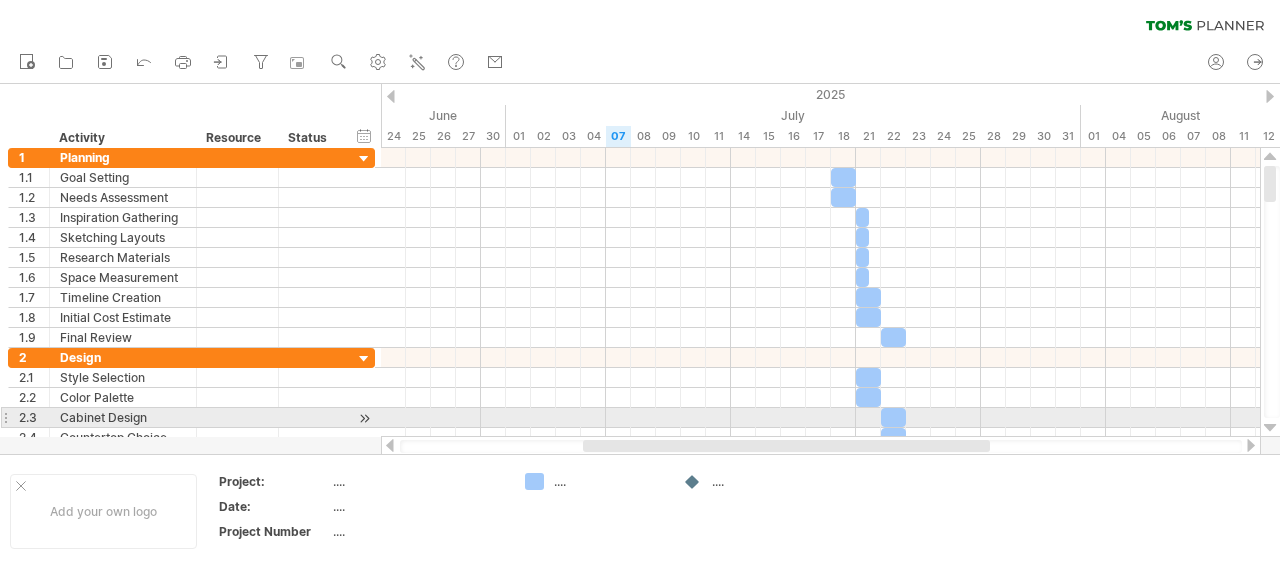 click at bounding box center [1270, 428] 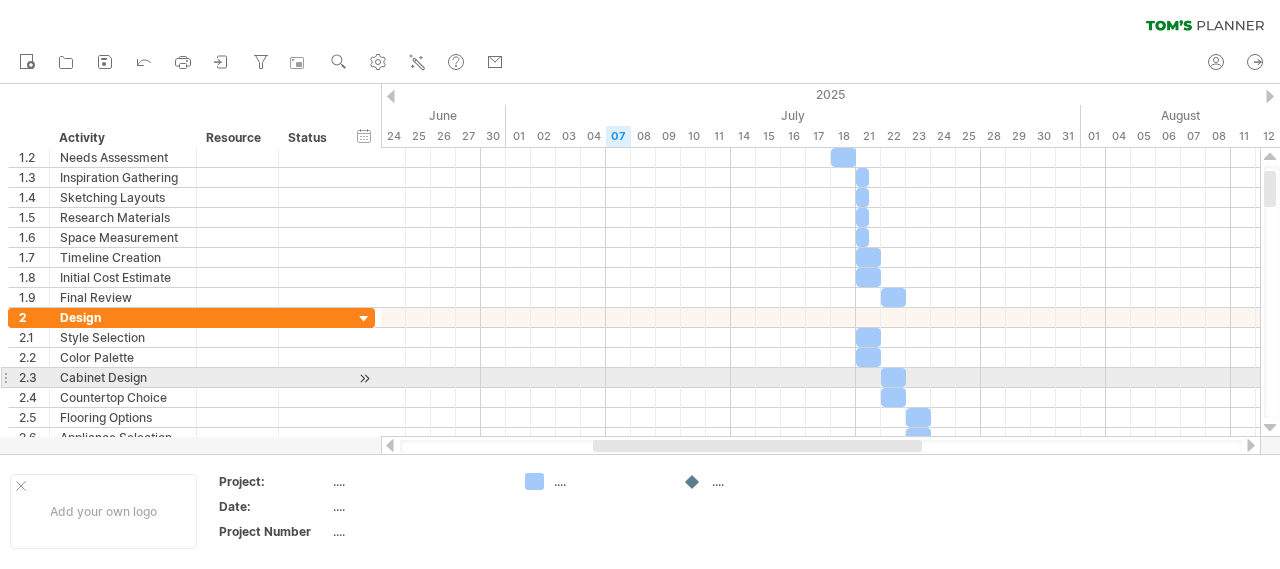 click at bounding box center (1270, 428) 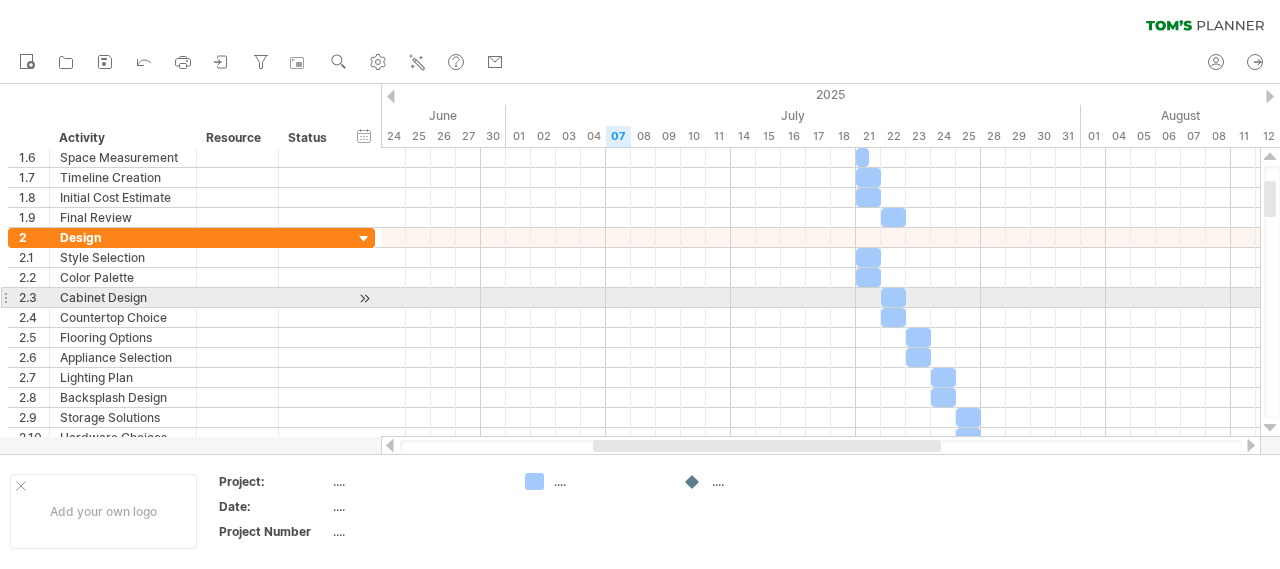 click at bounding box center (1270, 428) 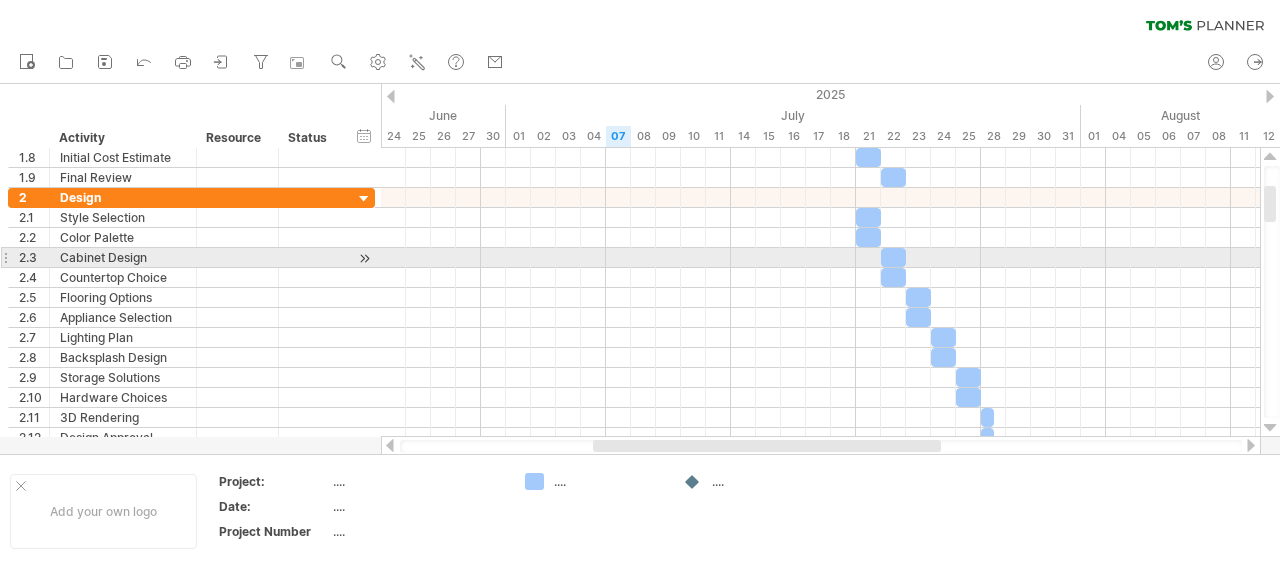 click at bounding box center (1270, 428) 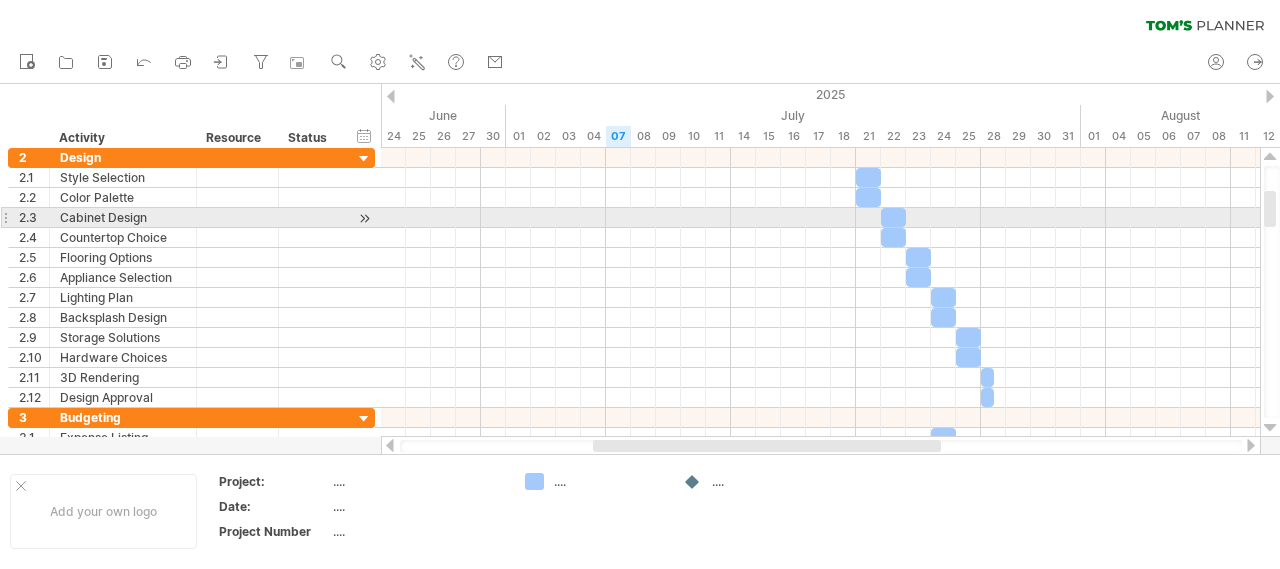 click at bounding box center (1270, 428) 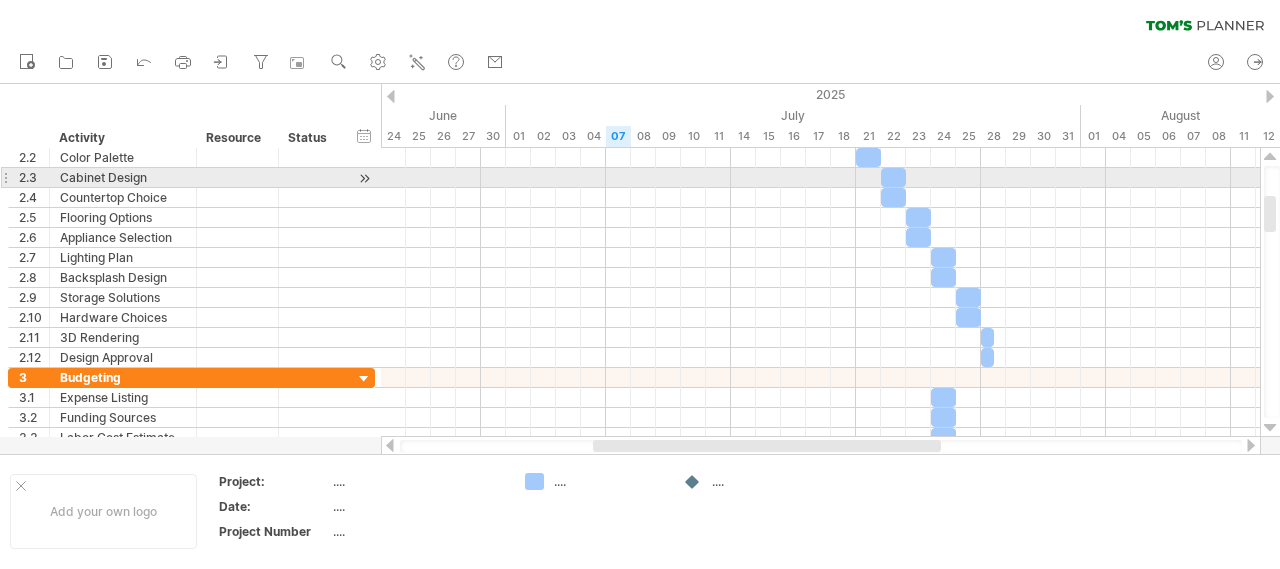 click at bounding box center [1270, 428] 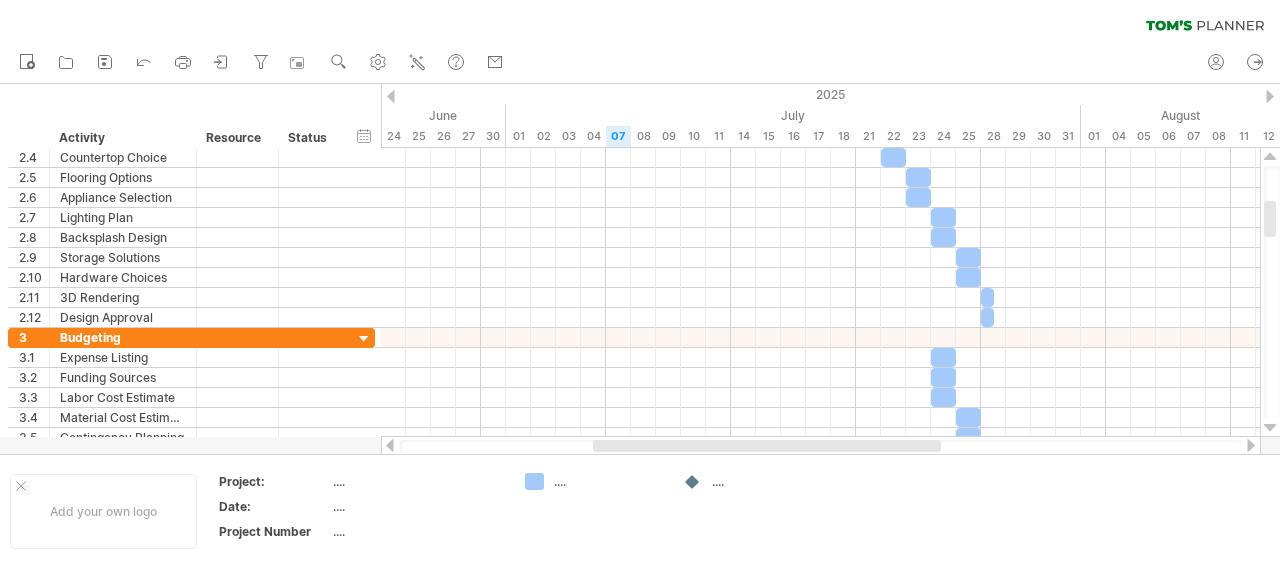 click at bounding box center [1270, 428] 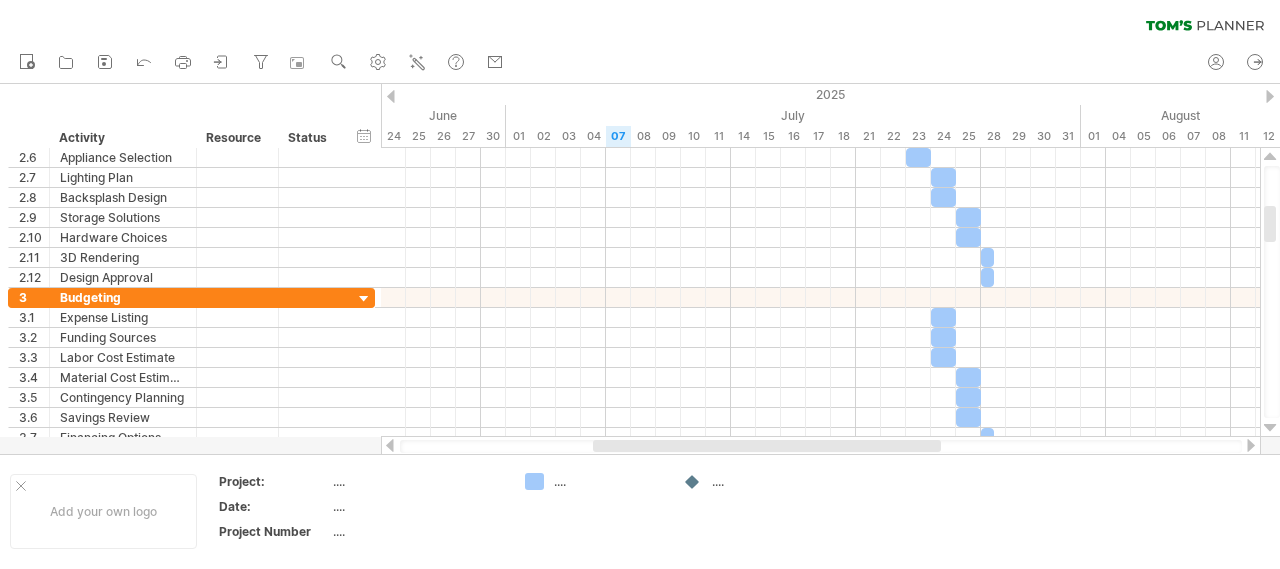click at bounding box center [1270, 428] 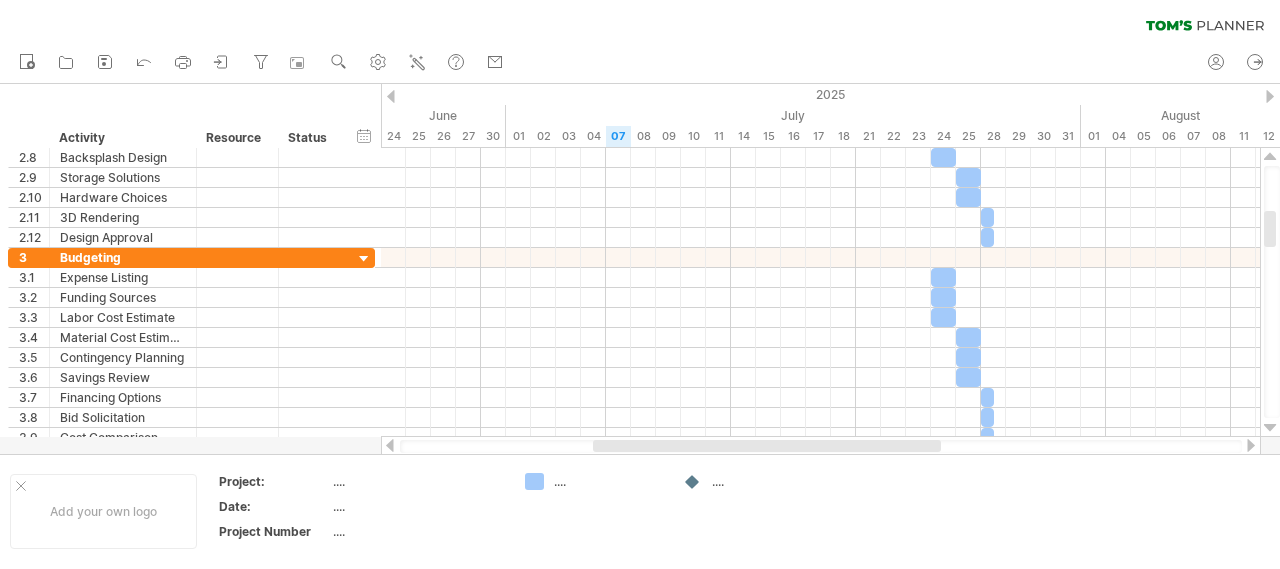 click at bounding box center (1270, 428) 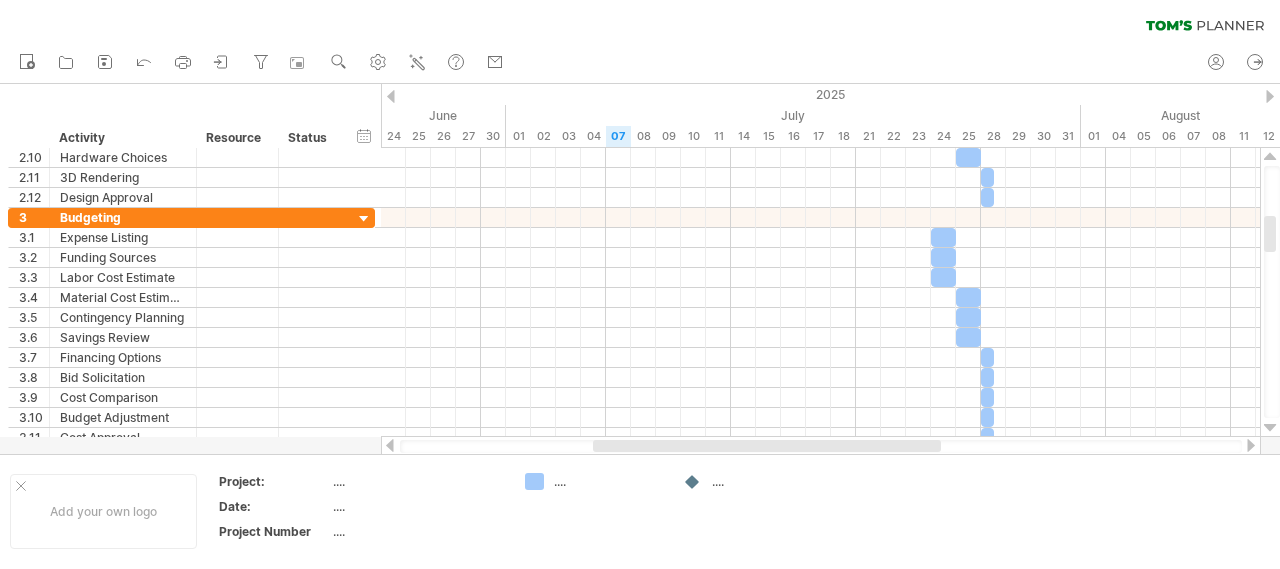 click at bounding box center [1270, 428] 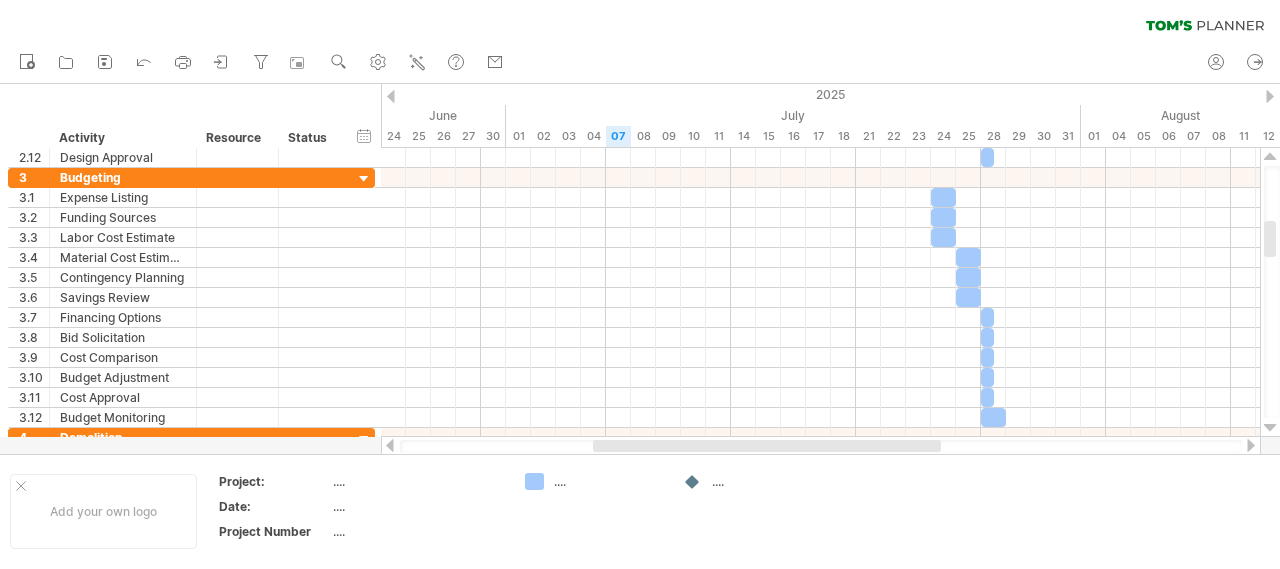 click at bounding box center [1270, 428] 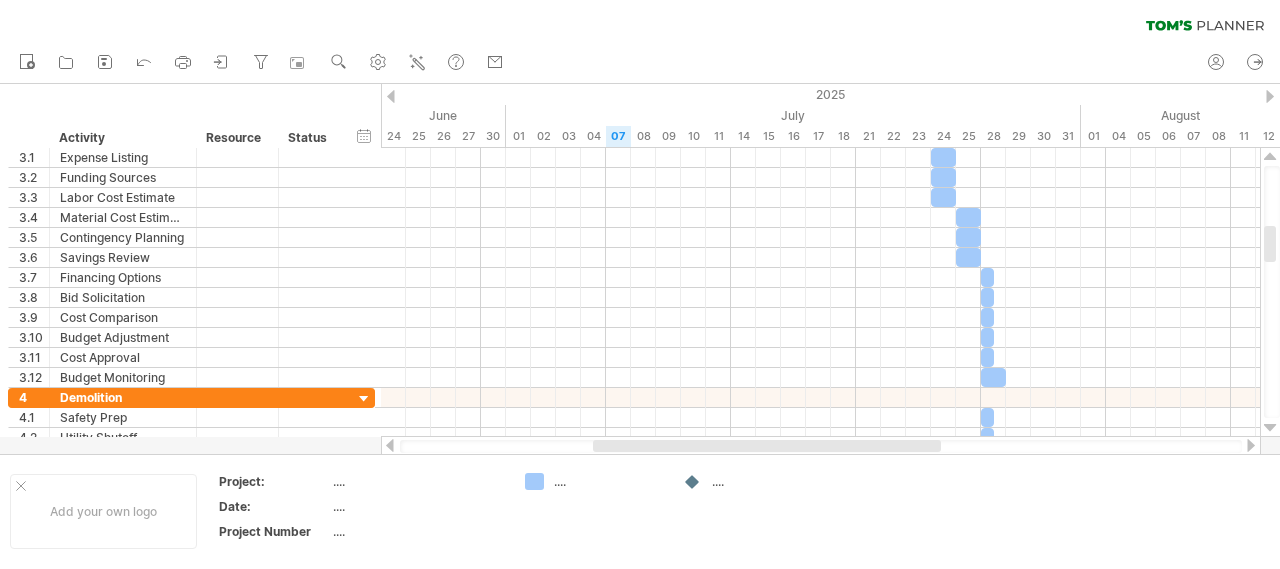 click at bounding box center [1270, 428] 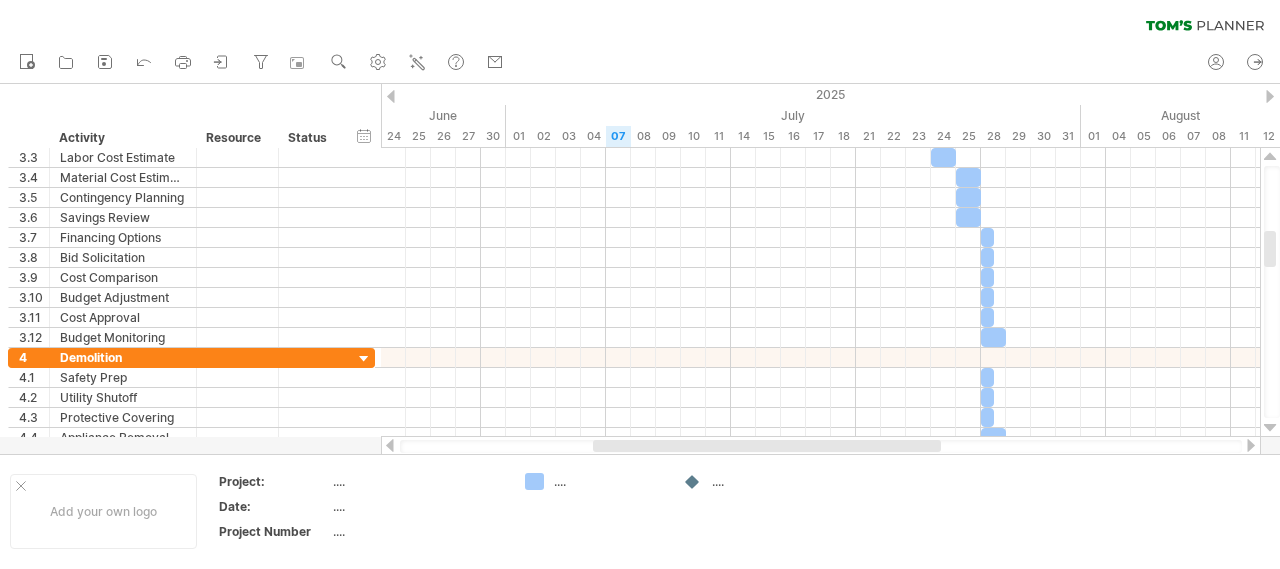 click at bounding box center (1270, 428) 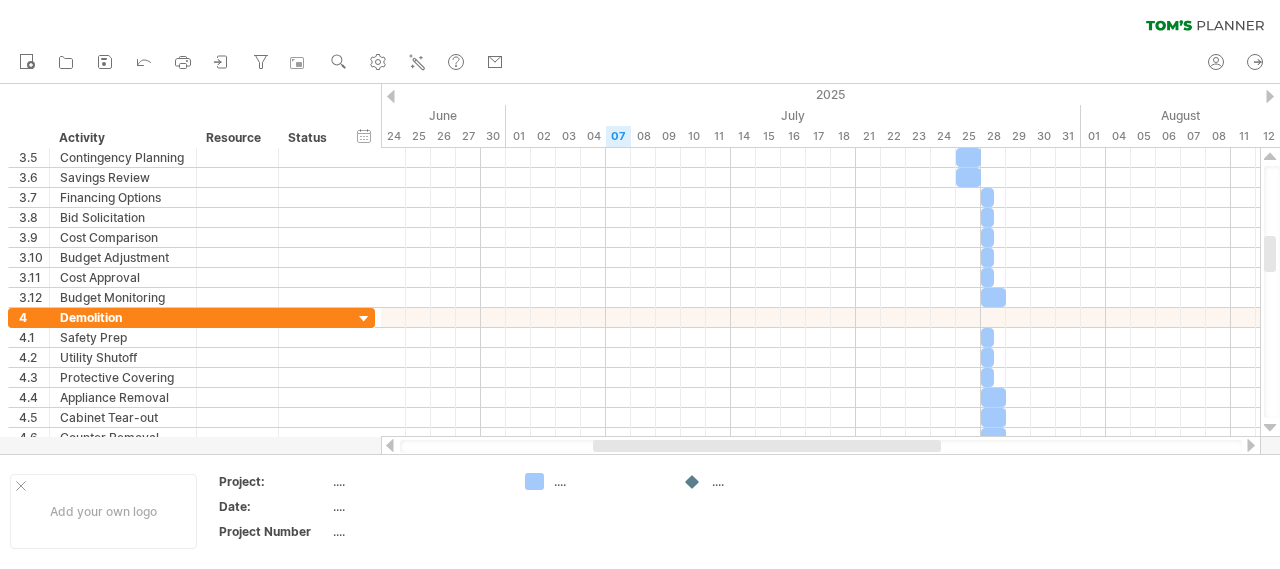 click at bounding box center [1270, 428] 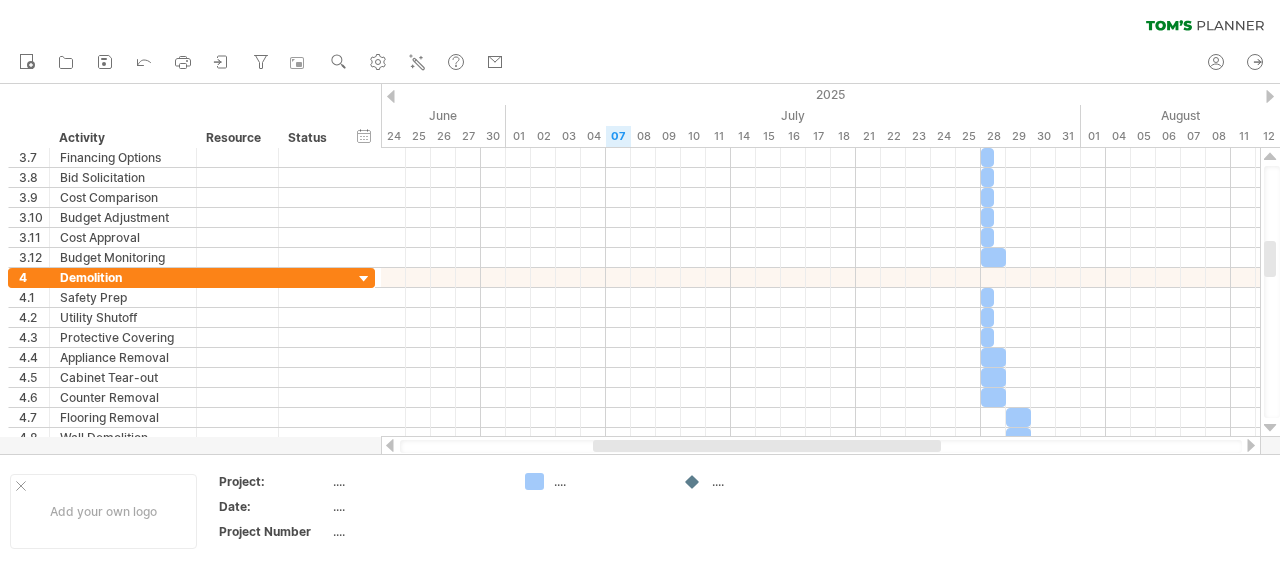 click at bounding box center (1270, 428) 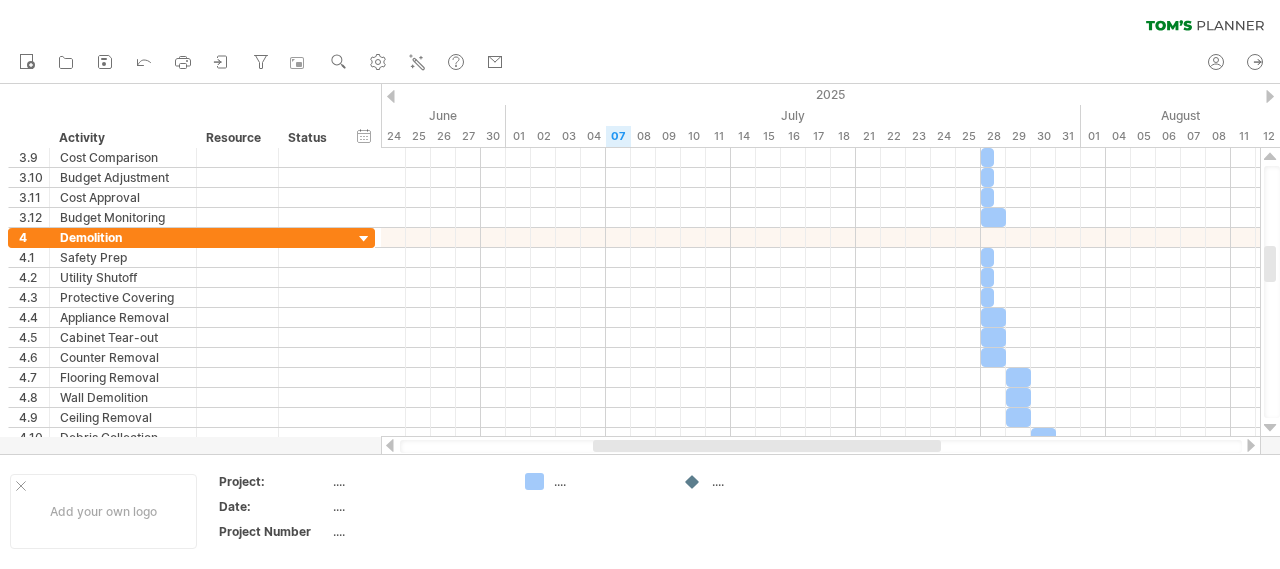 click at bounding box center [1270, 428] 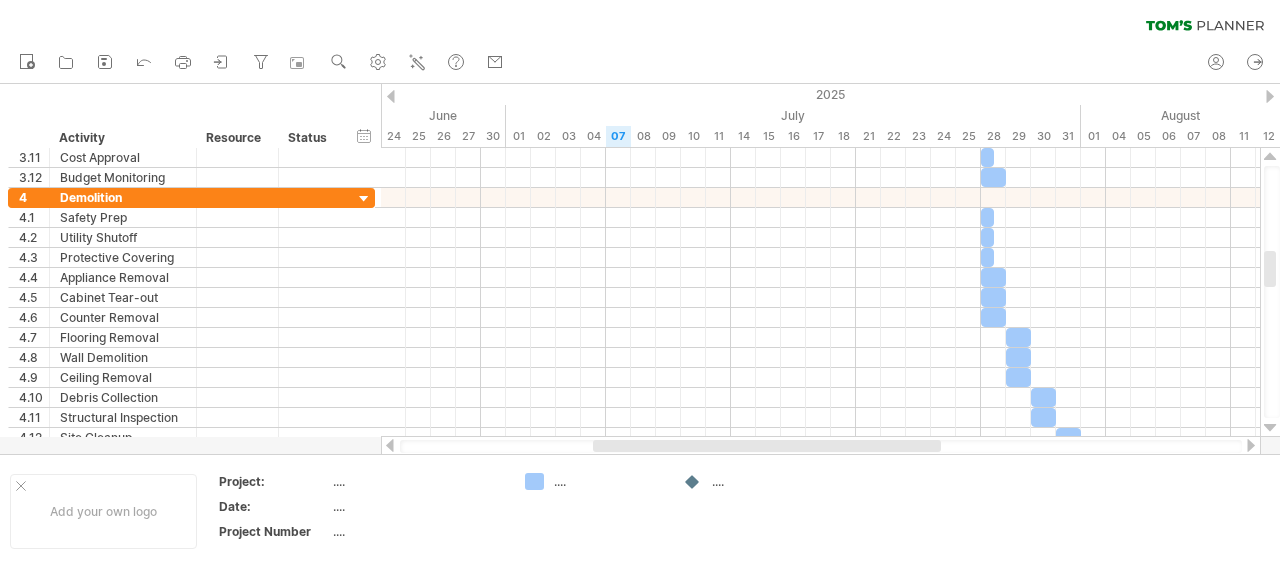 click at bounding box center (1270, 428) 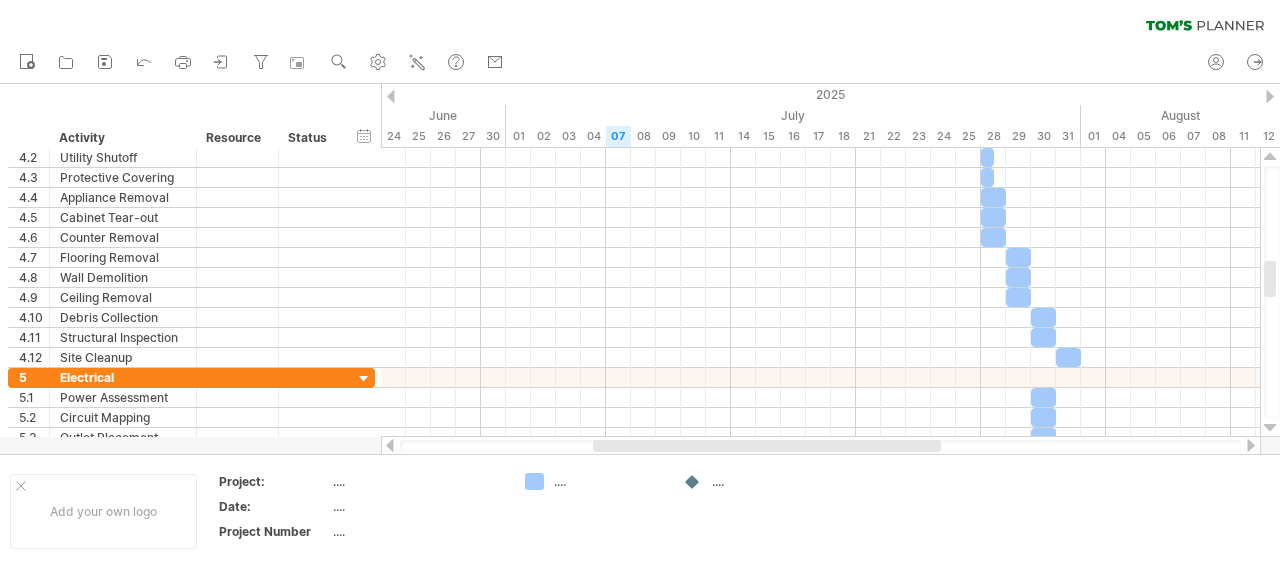 click at bounding box center [1270, 428] 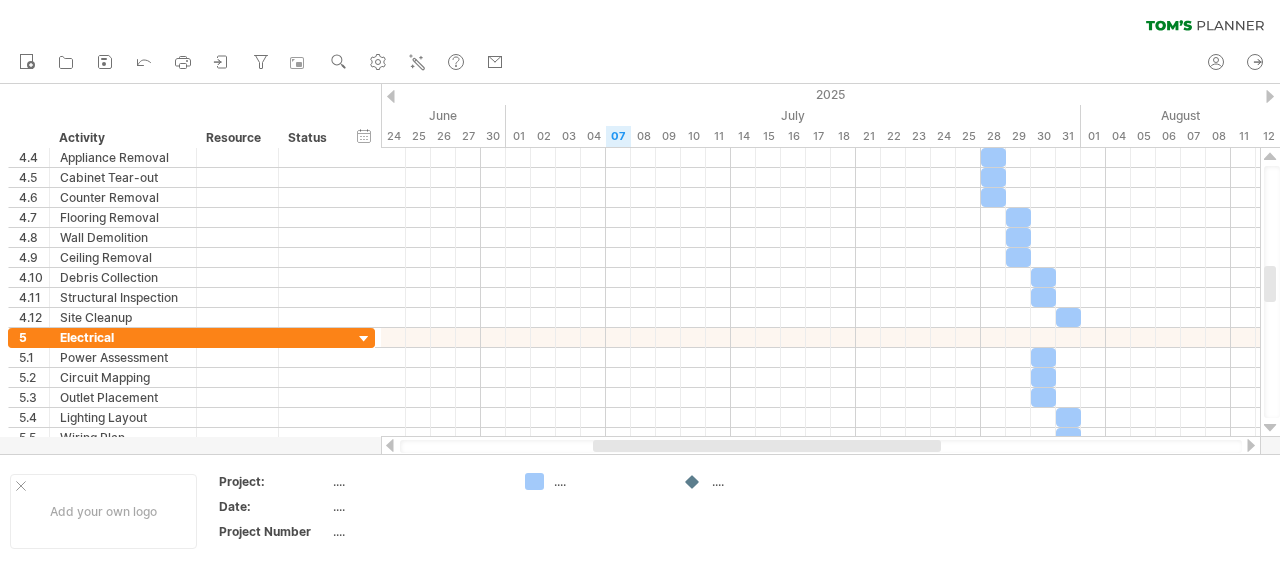 click at bounding box center [1270, 428] 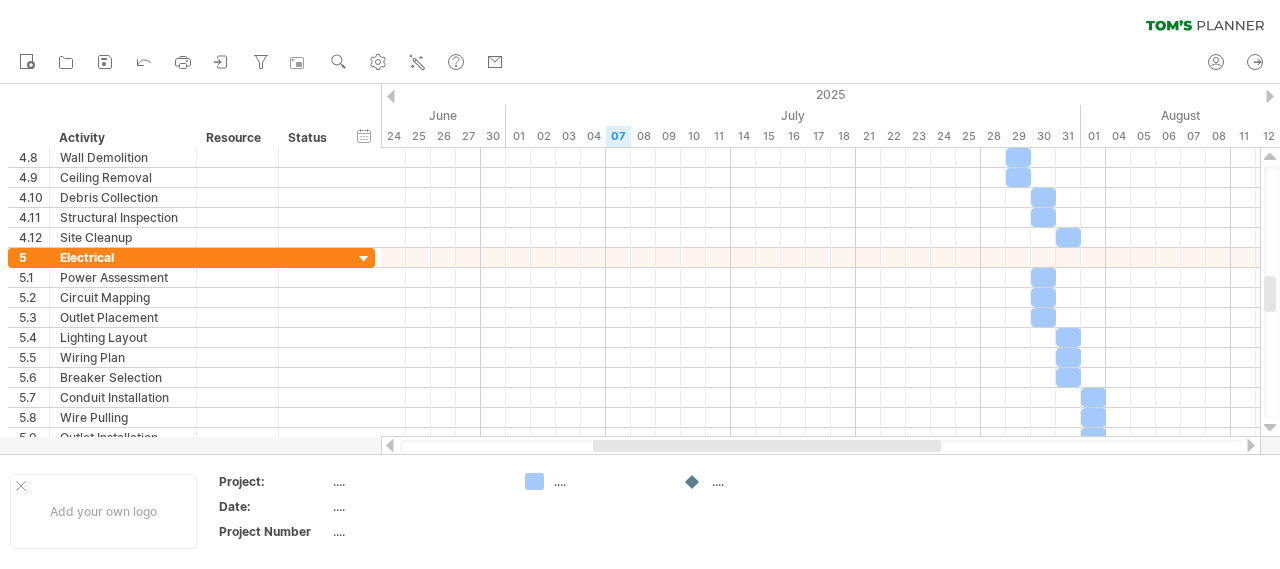 click at bounding box center [1270, 428] 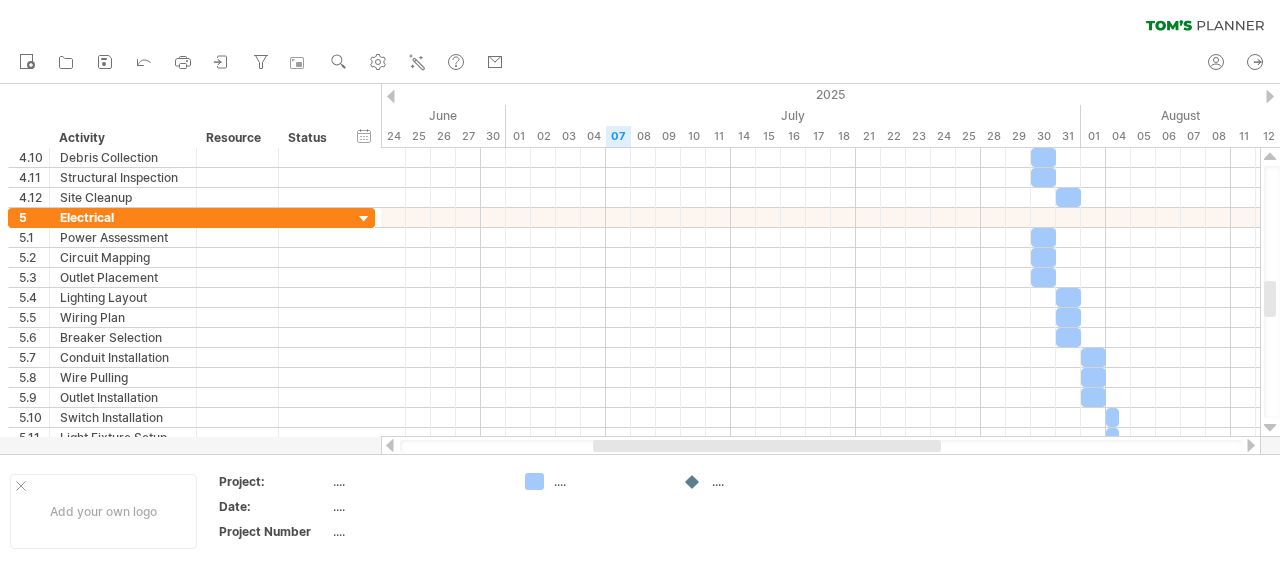 click at bounding box center [1270, 428] 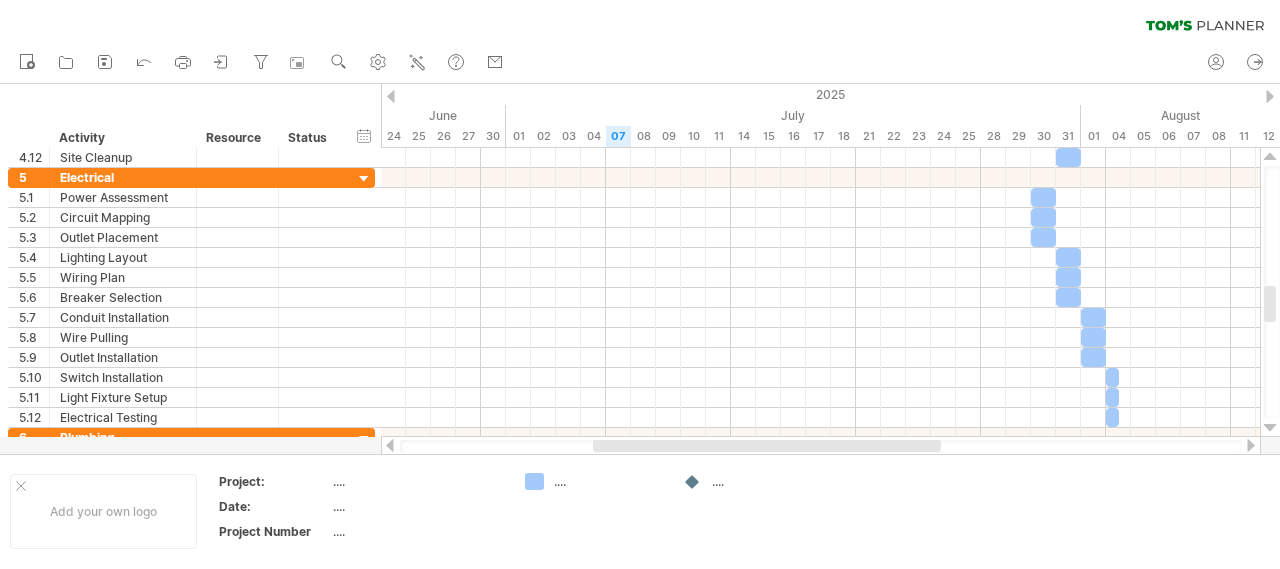 click at bounding box center [1270, 428] 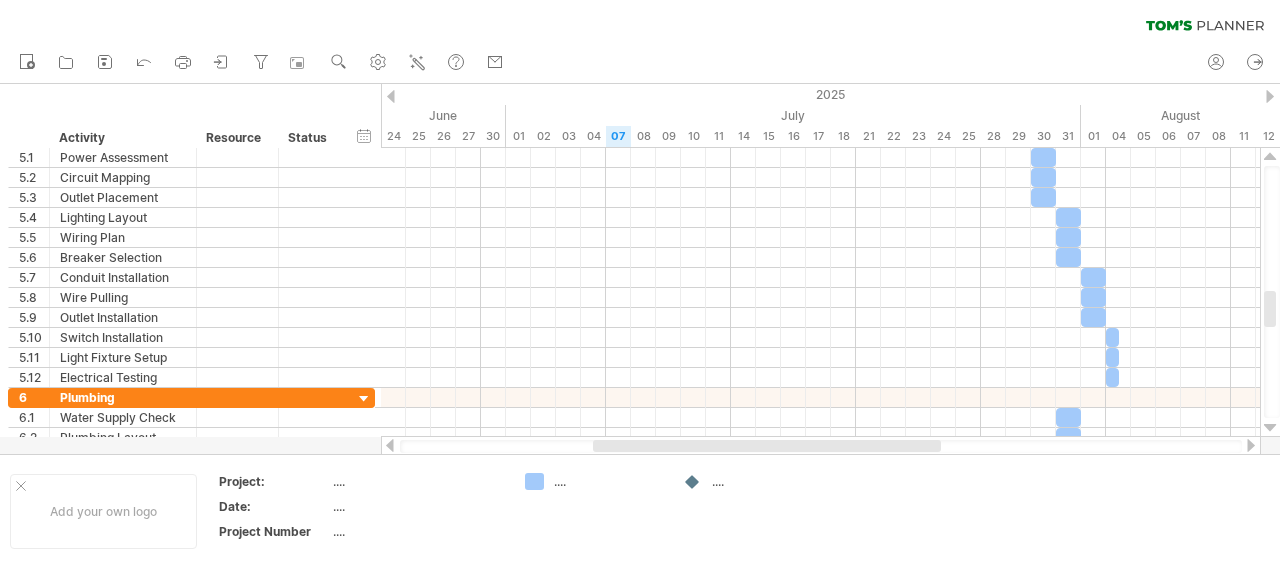 click at bounding box center (1270, 428) 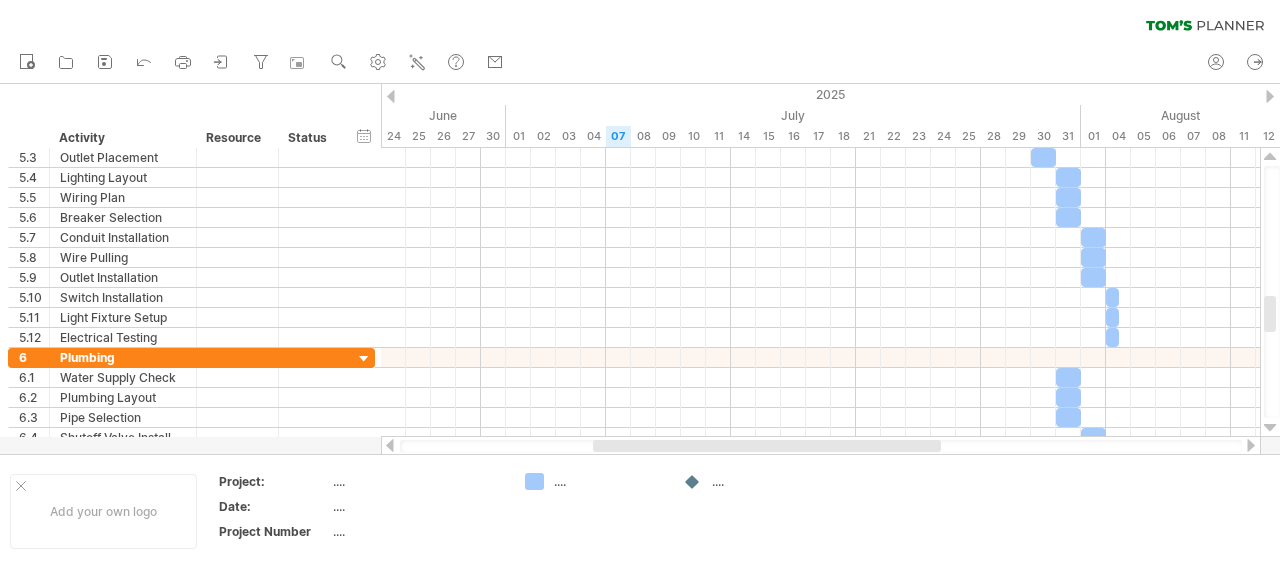 click at bounding box center (1270, 428) 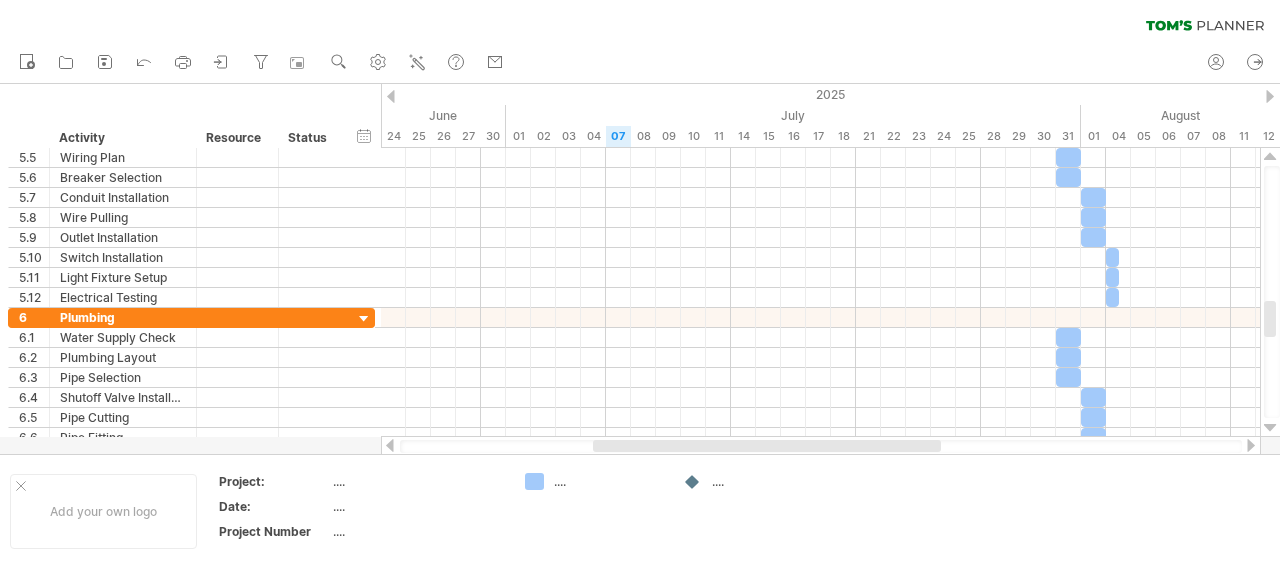 click at bounding box center [1270, 428] 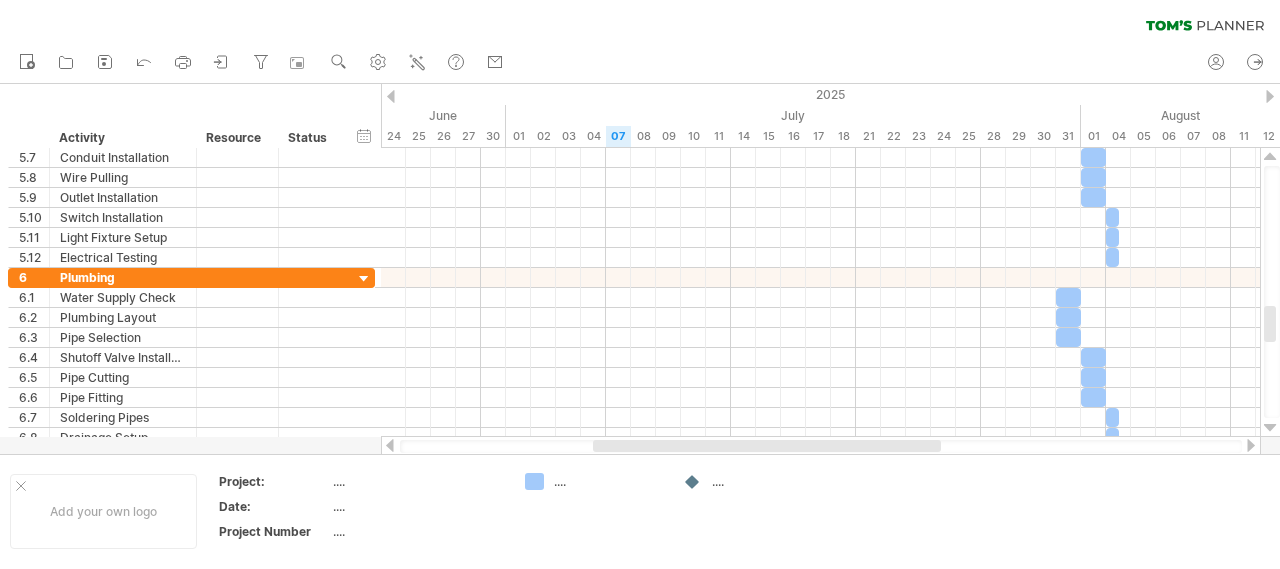 click at bounding box center (1270, 428) 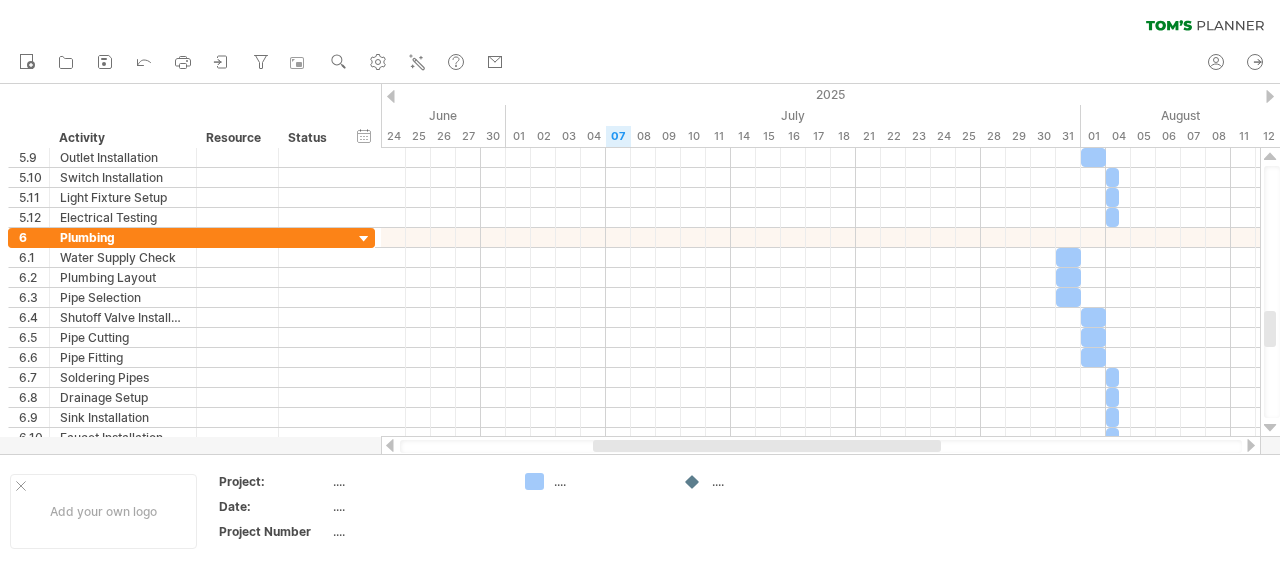 click at bounding box center (1270, 428) 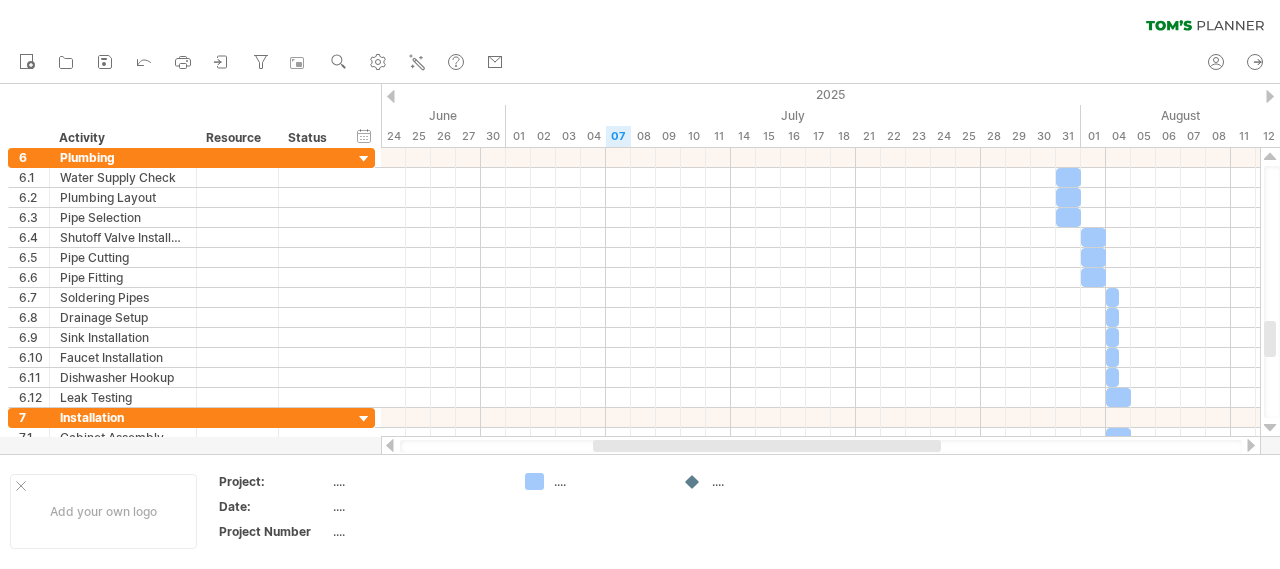 click at bounding box center [1270, 428] 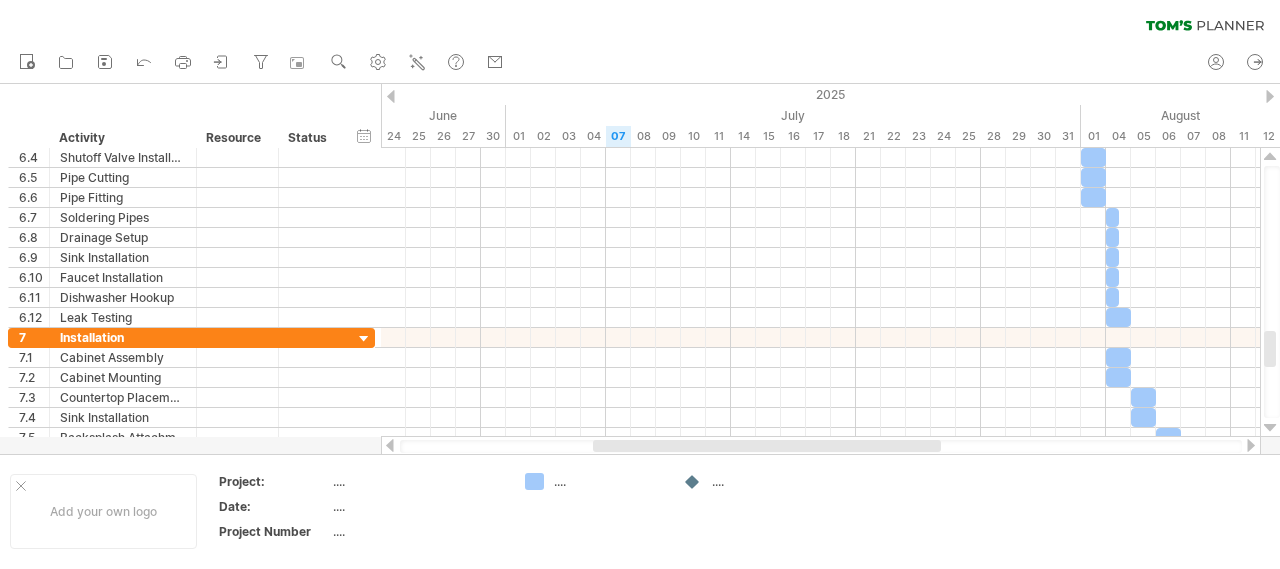 click at bounding box center [1270, 428] 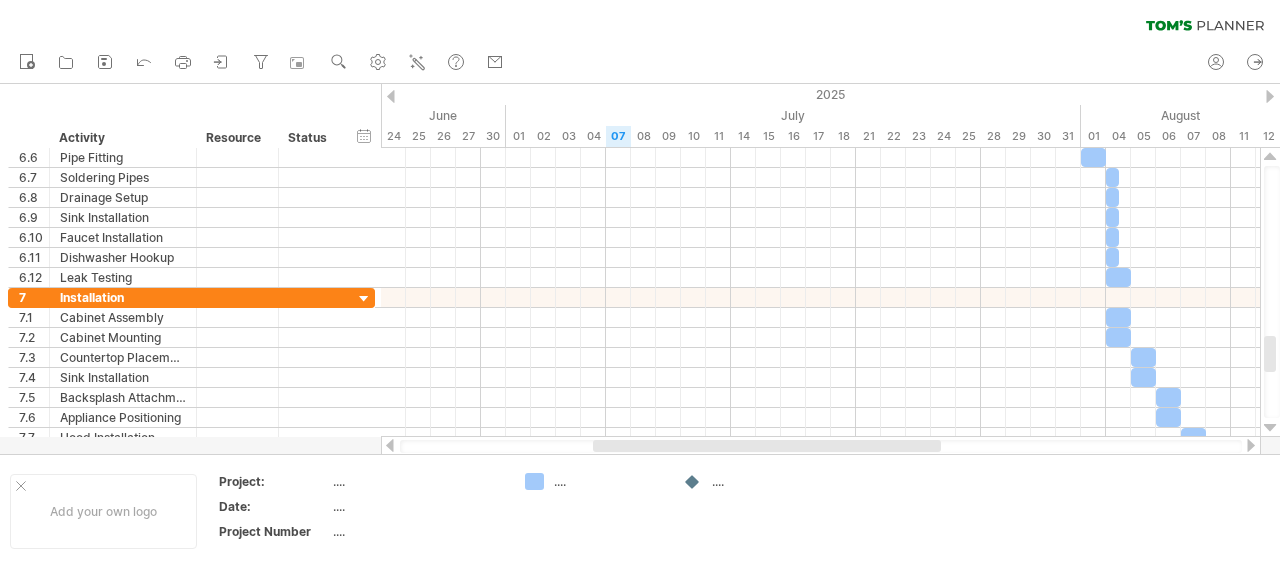 click at bounding box center (1270, 428) 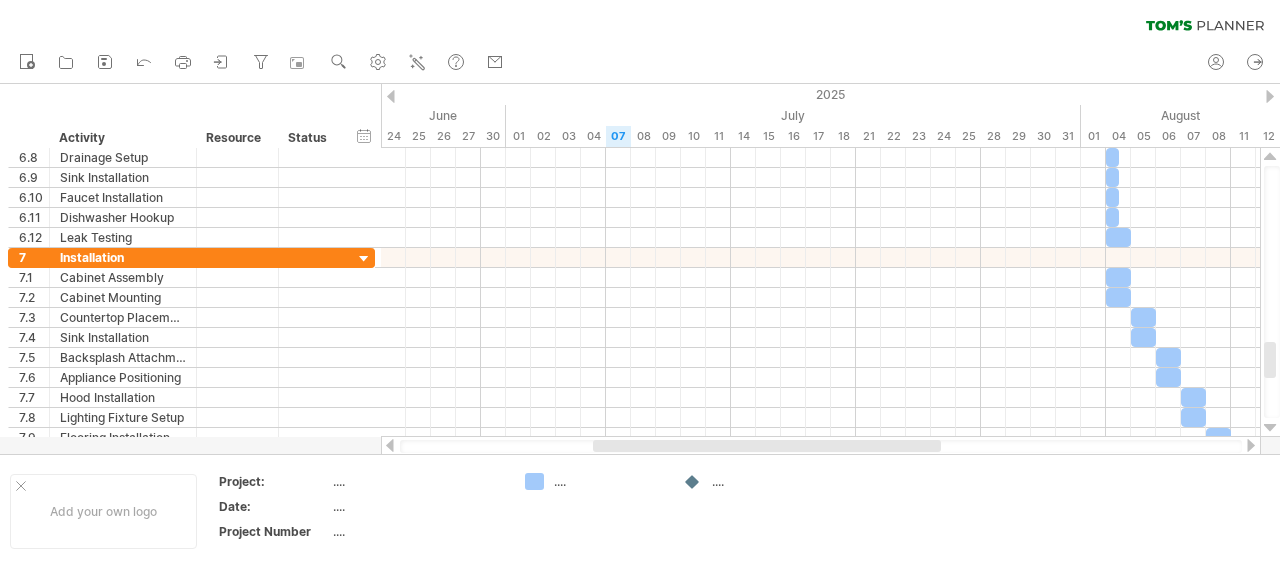click at bounding box center (1270, 428) 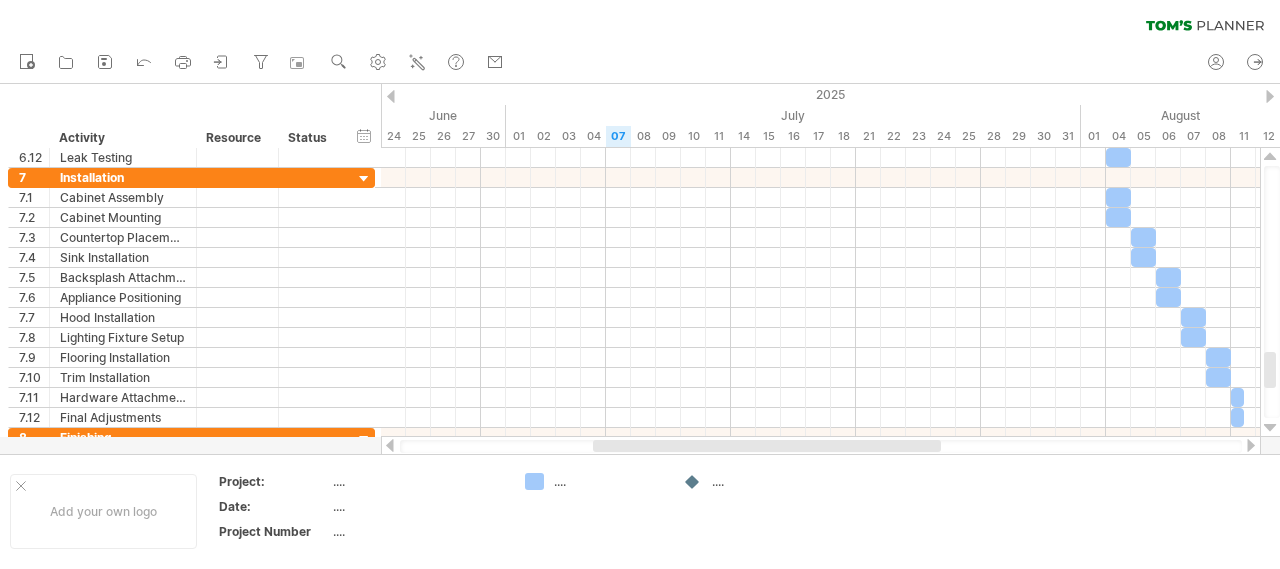 click at bounding box center [1270, 428] 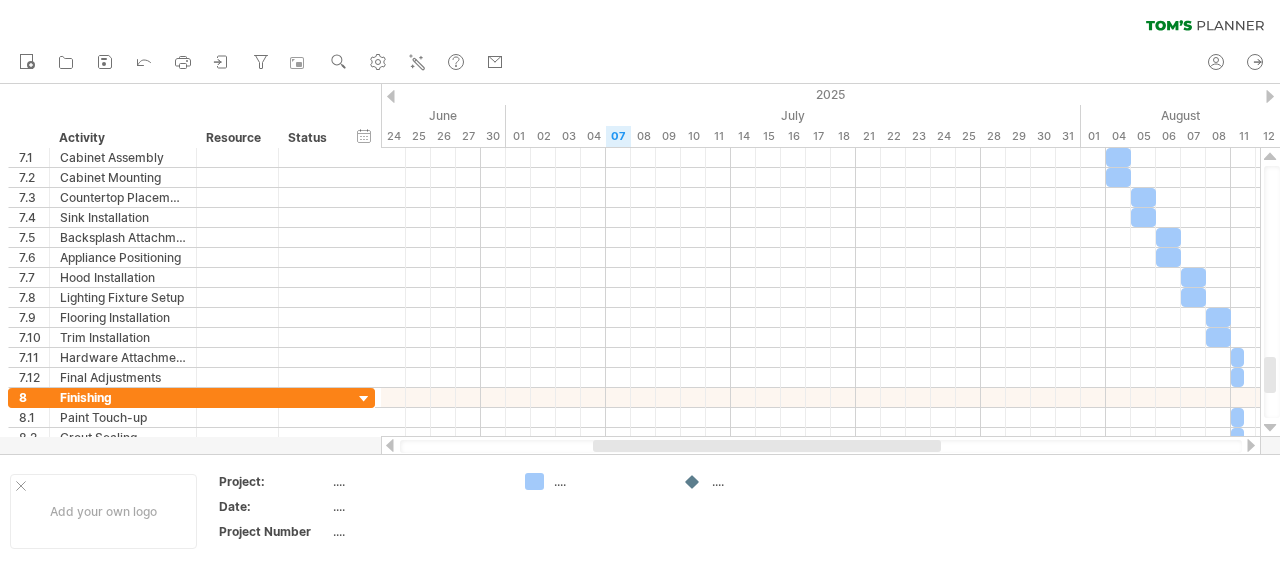 click at bounding box center [1270, 428] 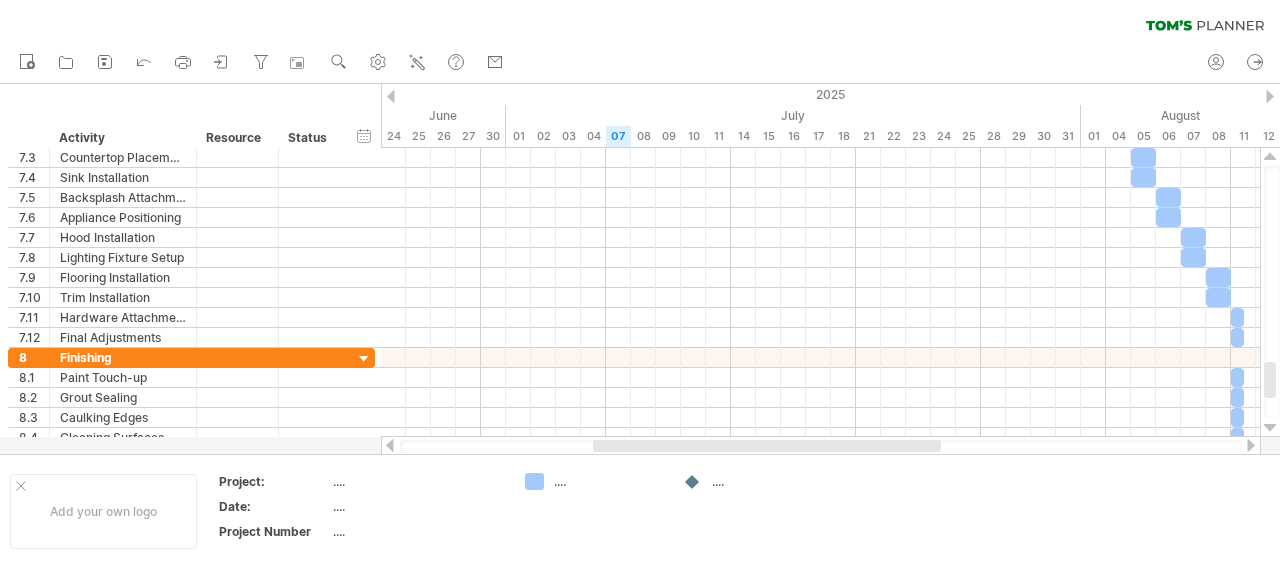 click at bounding box center [1270, 428] 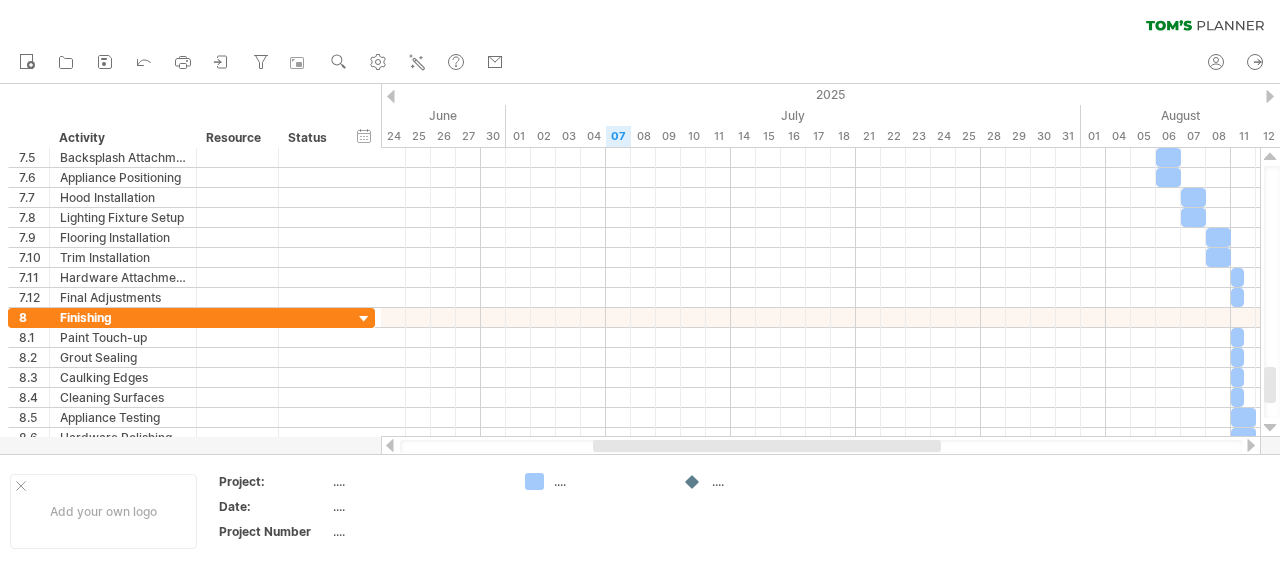click at bounding box center [1270, 428] 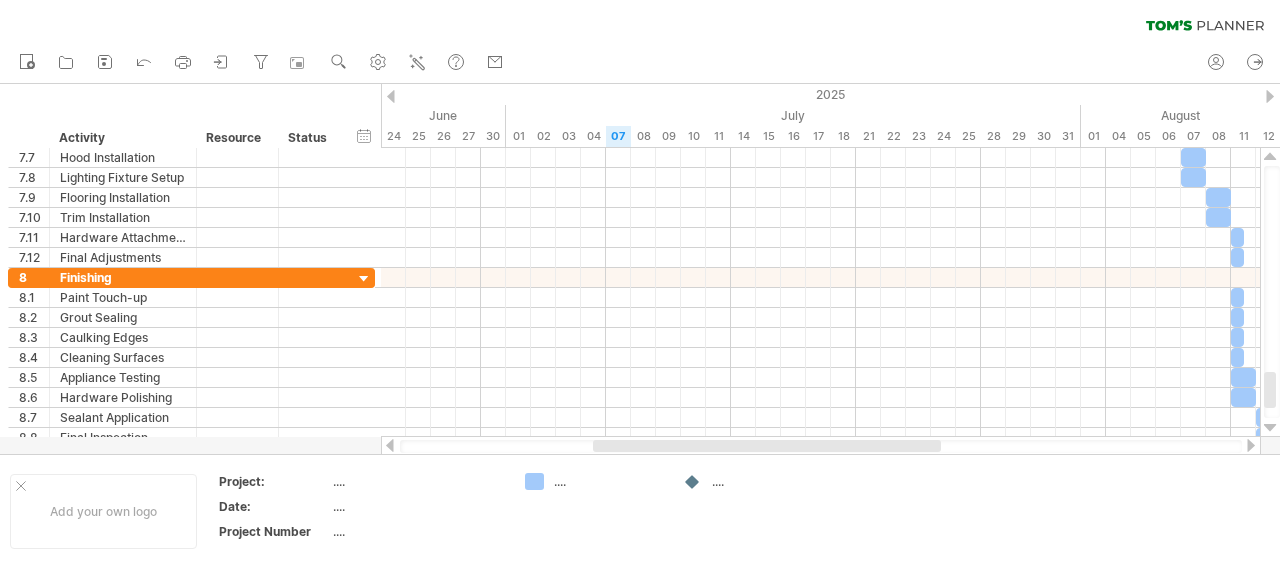 click at bounding box center [1270, 428] 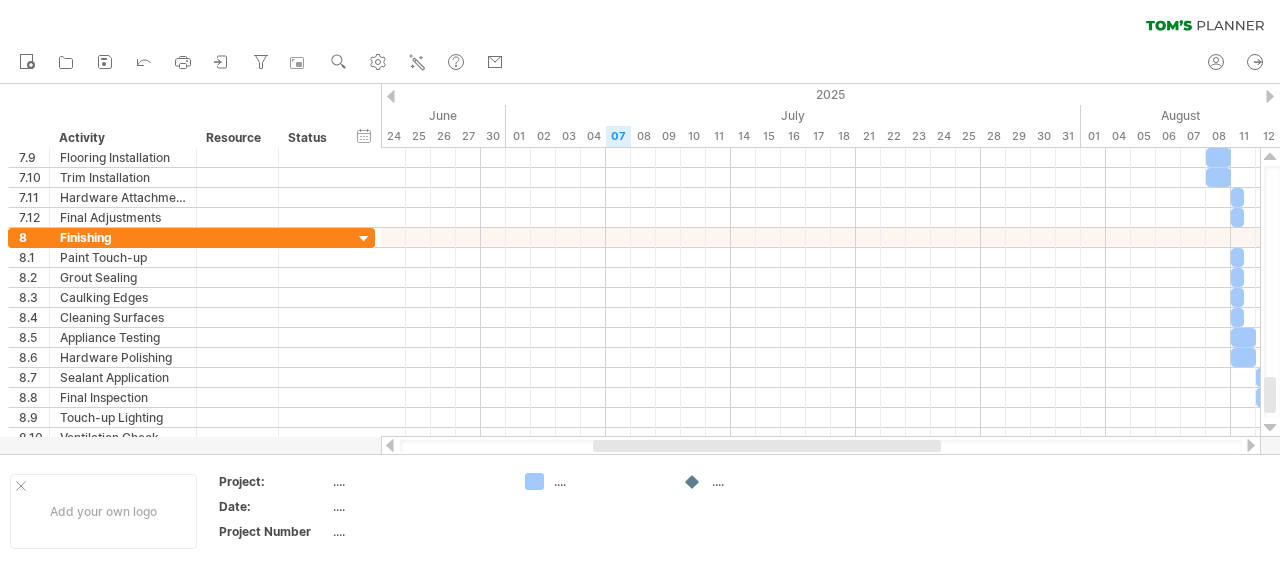 click at bounding box center [1270, 428] 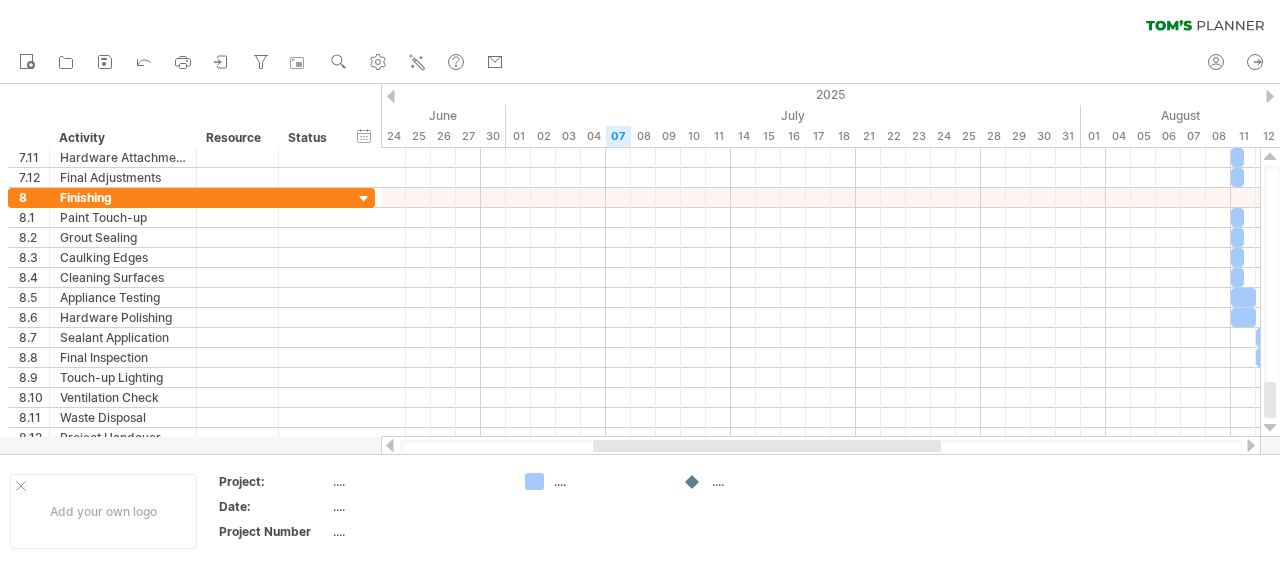 click at bounding box center (1270, 428) 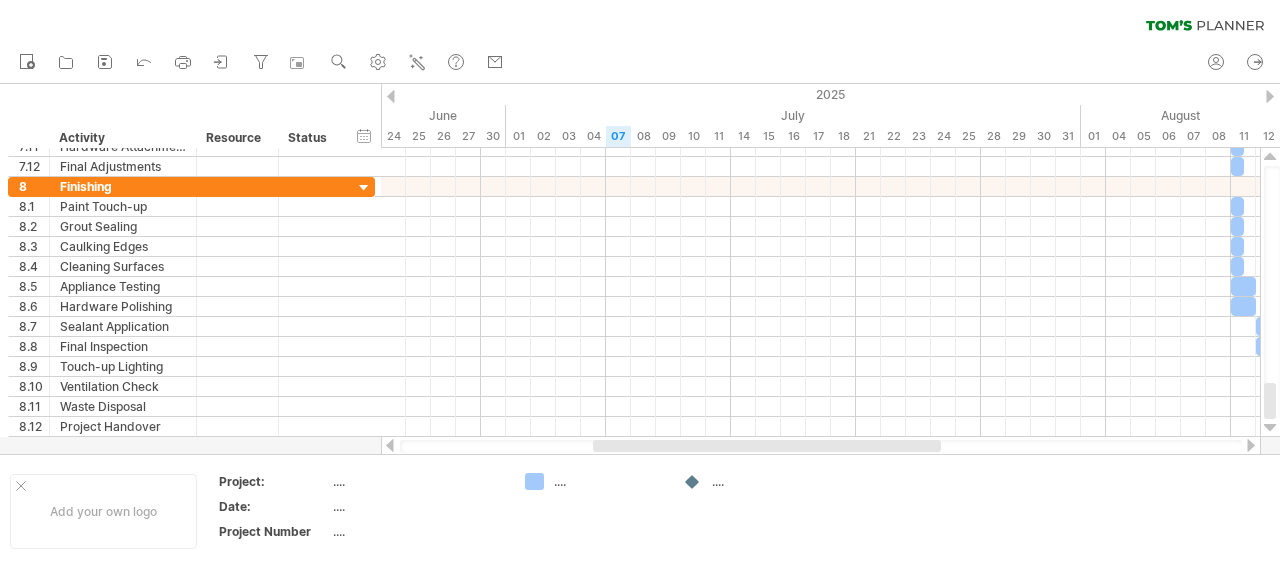 click at bounding box center (1270, 428) 